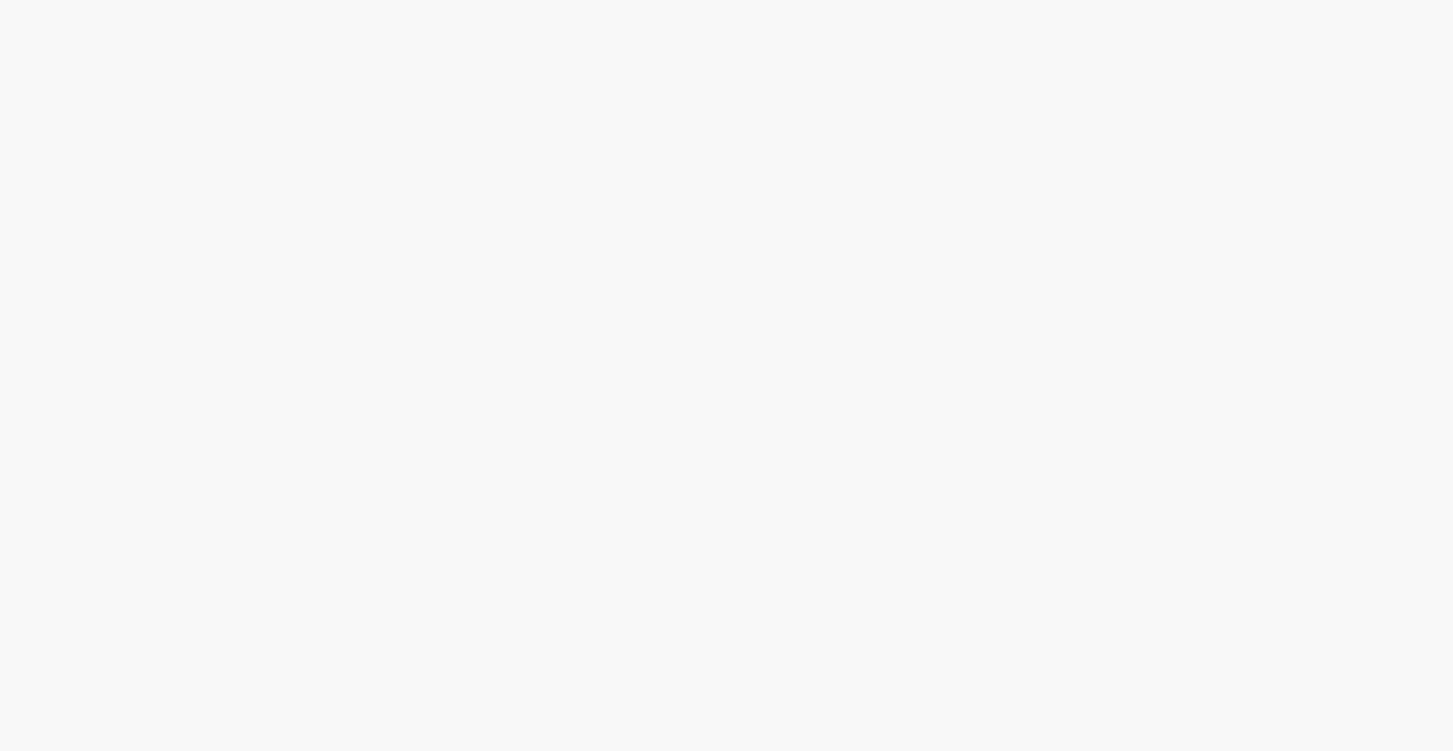 scroll, scrollTop: 0, scrollLeft: 0, axis: both 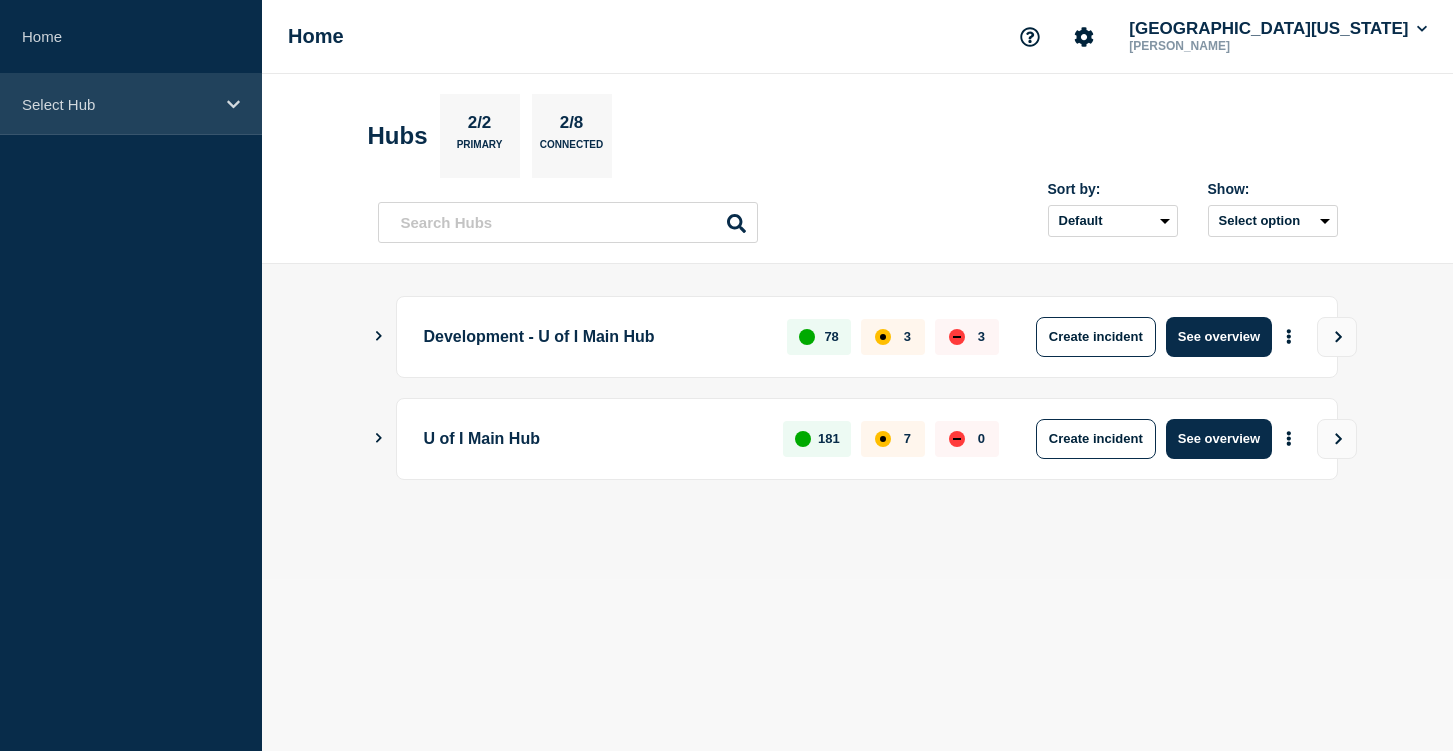 click on "Select Hub" at bounding box center (118, 104) 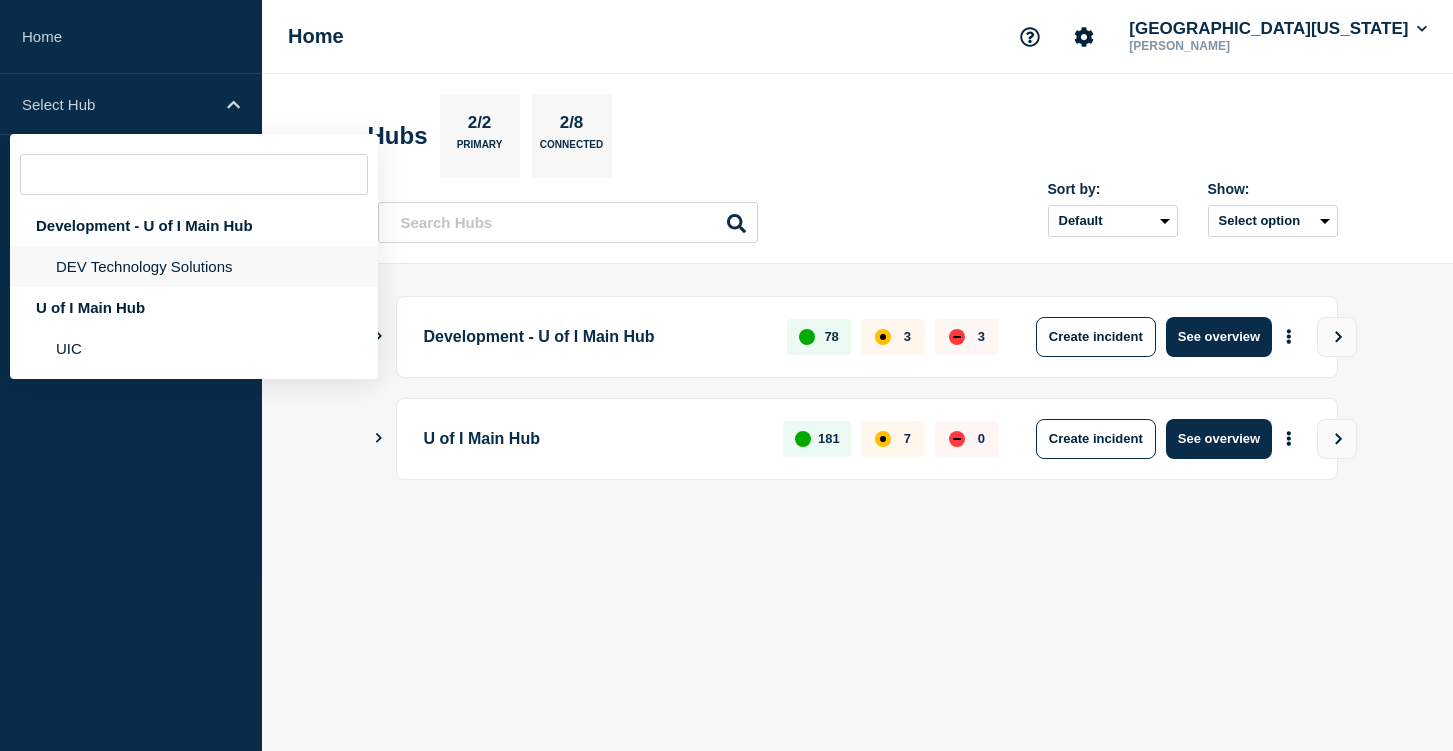 click on "DEV Technology Solutions" 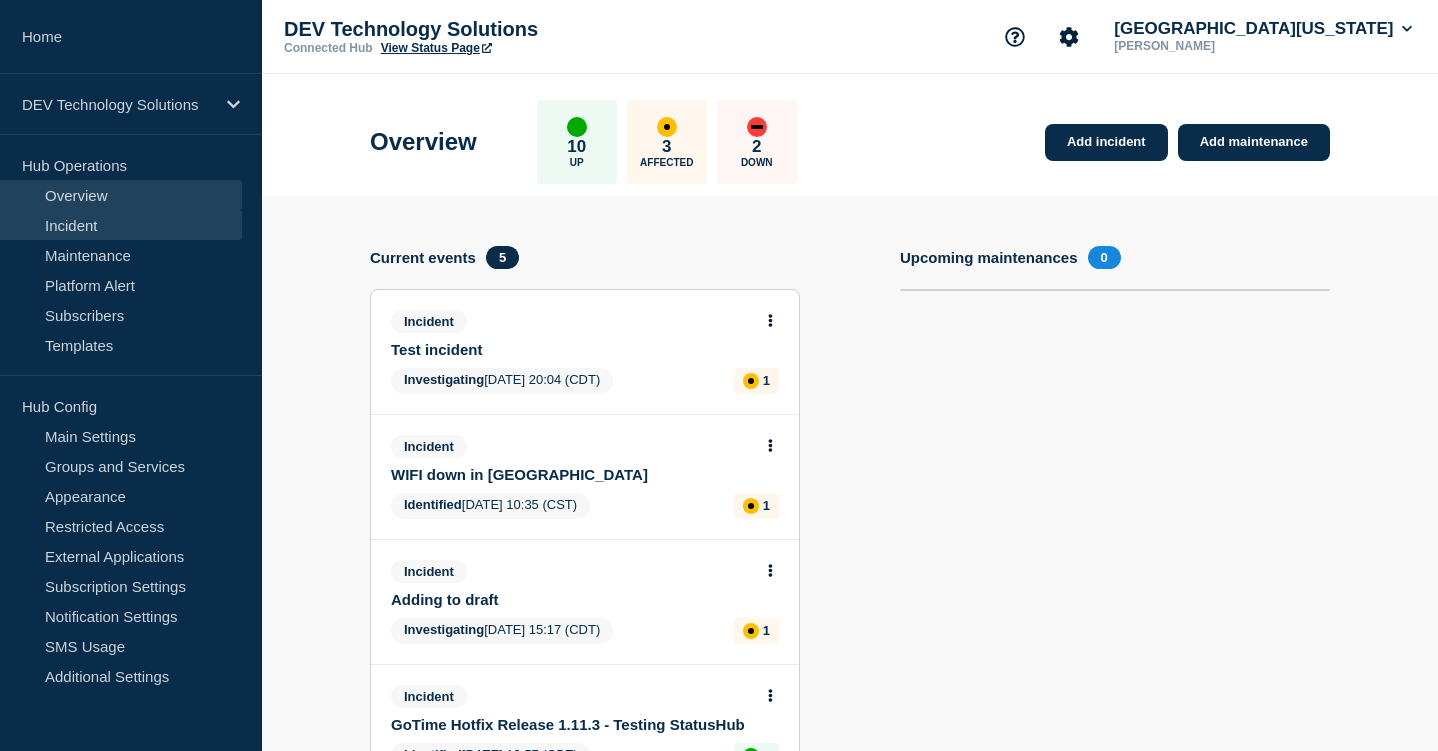 click on "Incident" at bounding box center [121, 225] 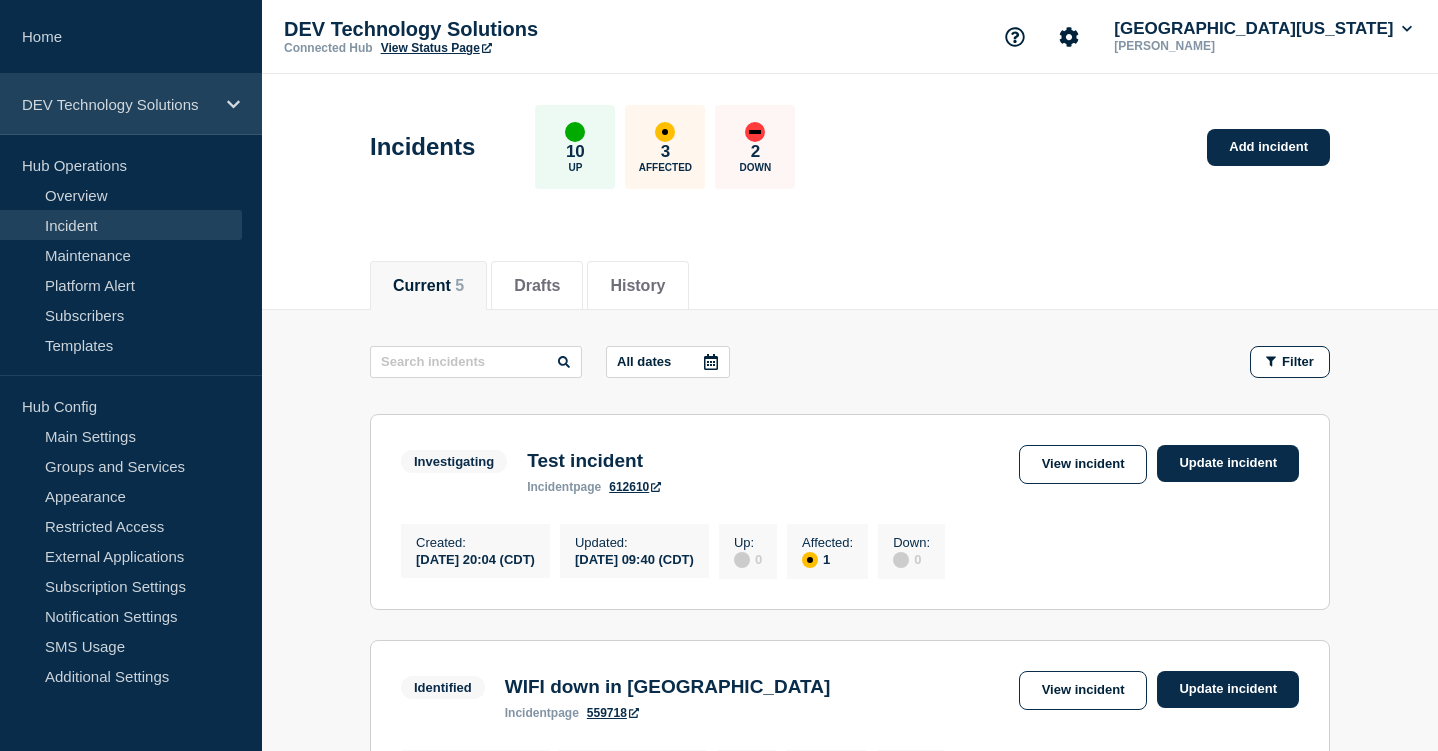 click on "DEV Technology Solutions" at bounding box center (131, 104) 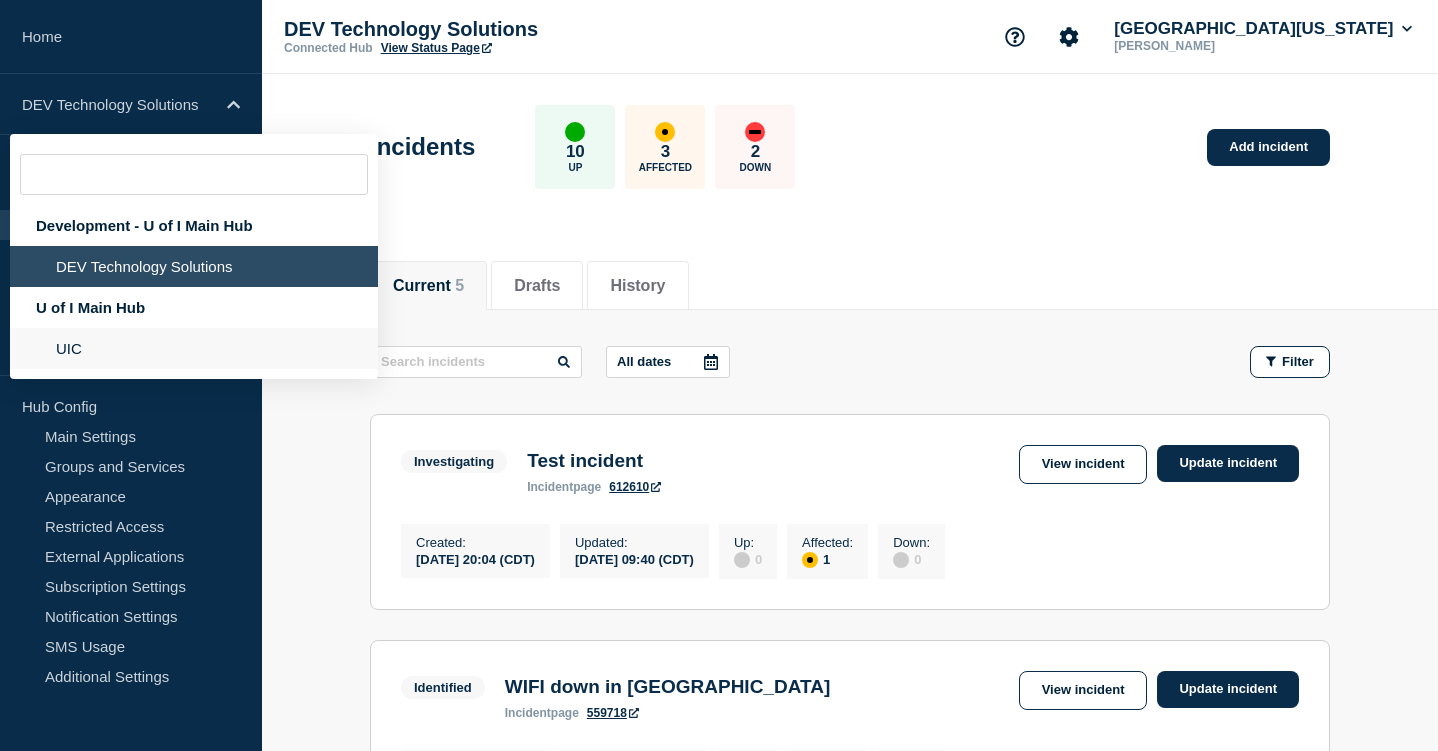 click on "UIC" 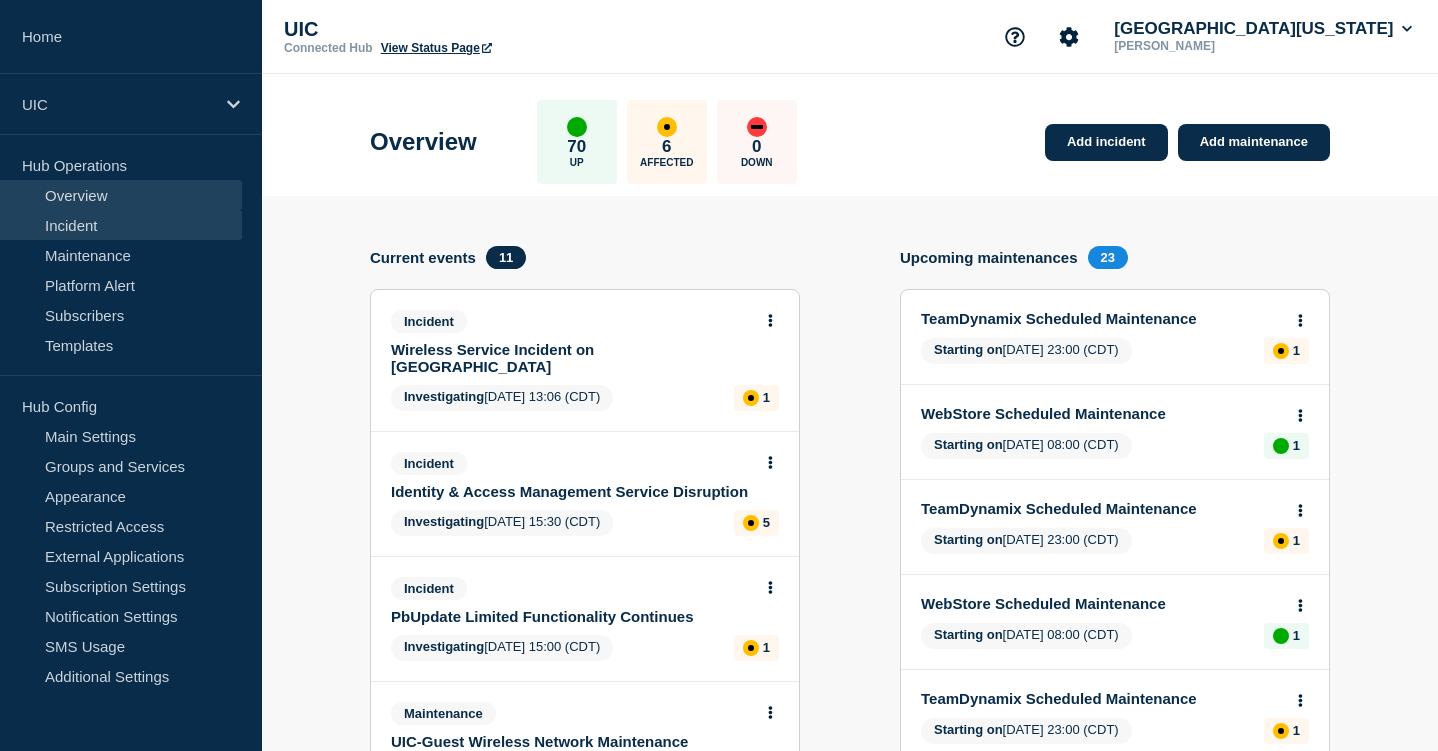 click on "Incident" at bounding box center [121, 225] 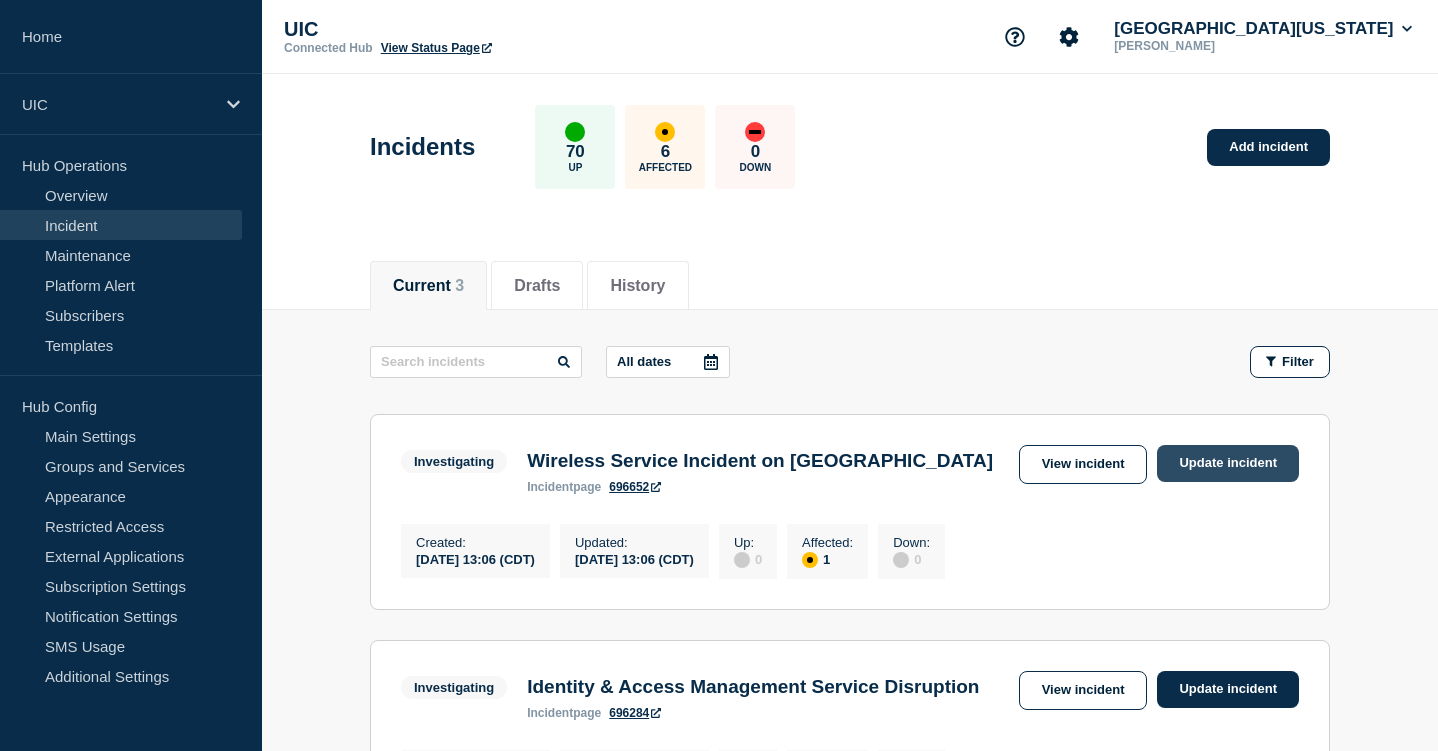 click on "Update incident" at bounding box center [1228, 463] 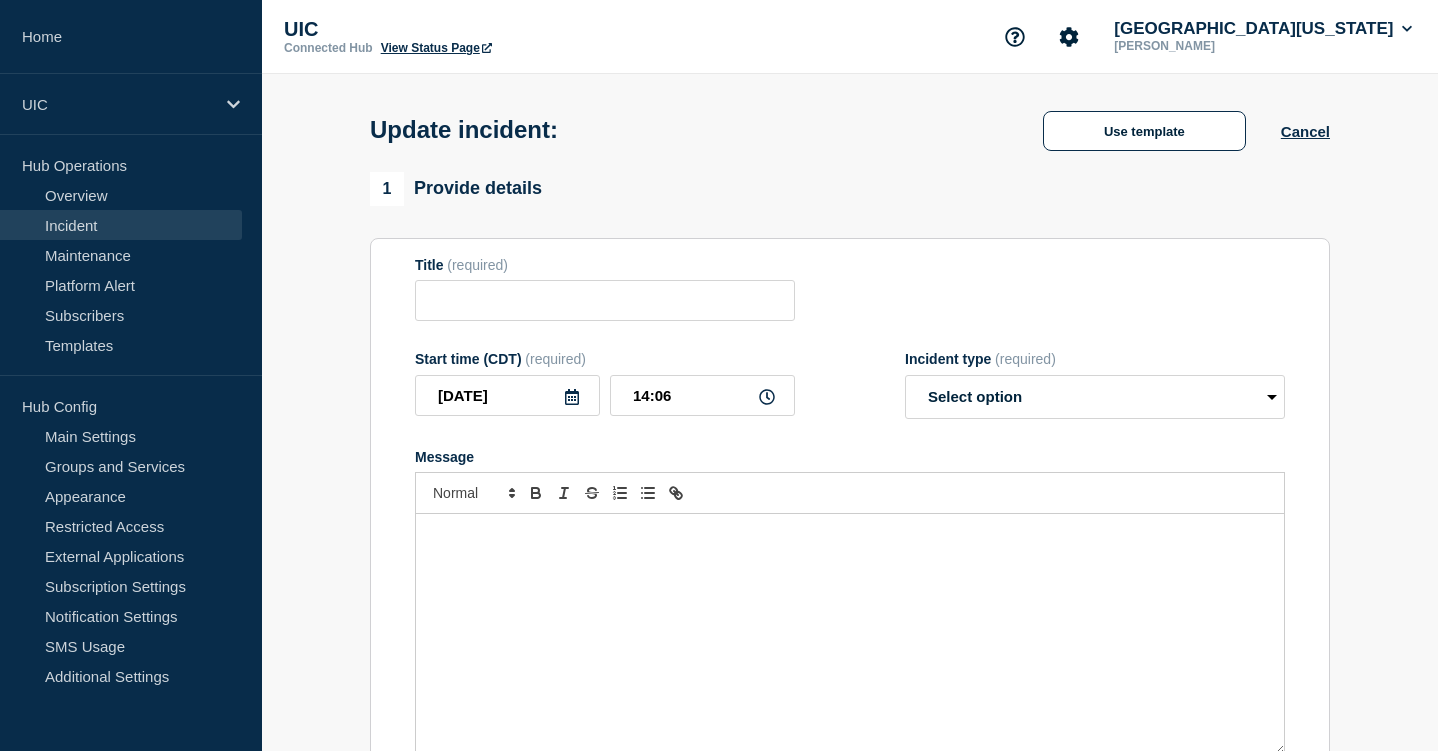 type on "Wireless Service Incident on [GEOGRAPHIC_DATA]" 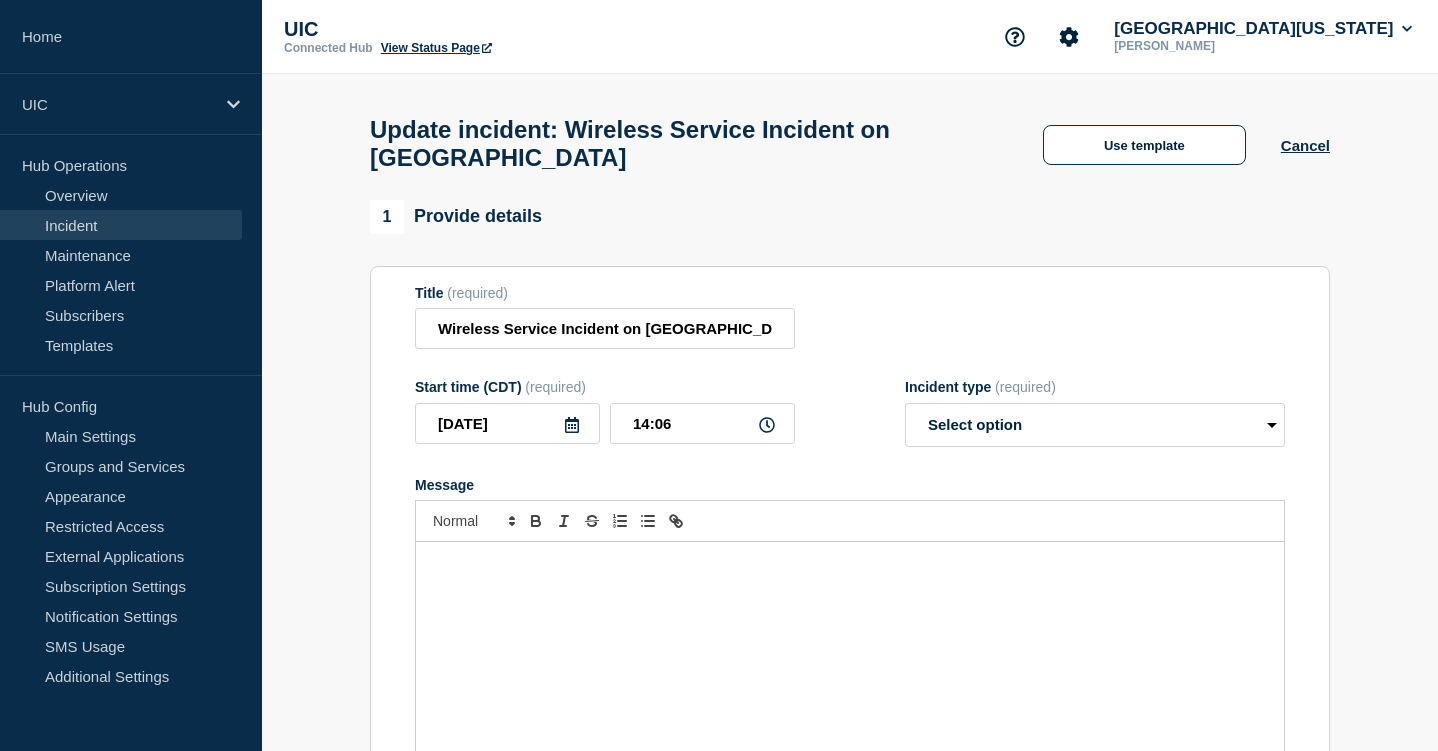 click on "Incident type  (required)" at bounding box center (1095, 387) 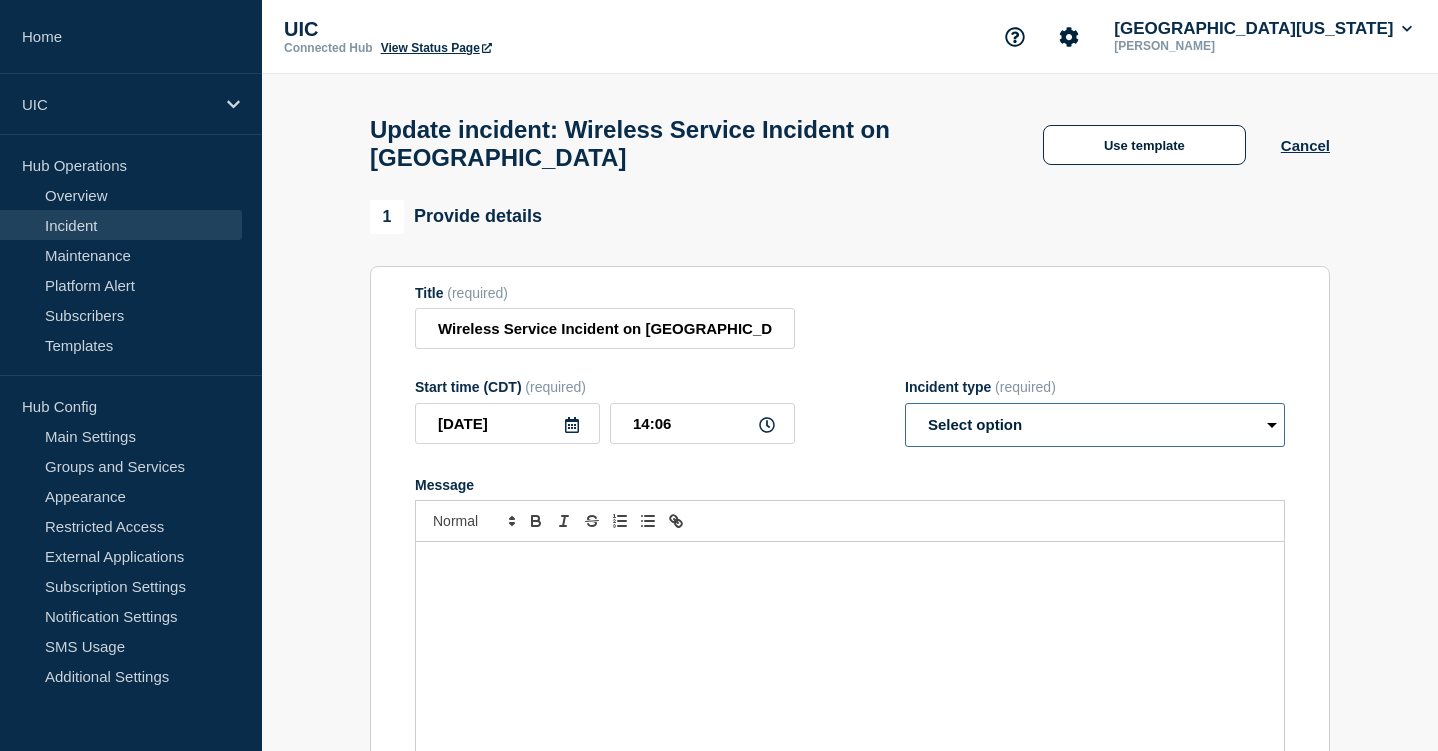 select on "resolved" 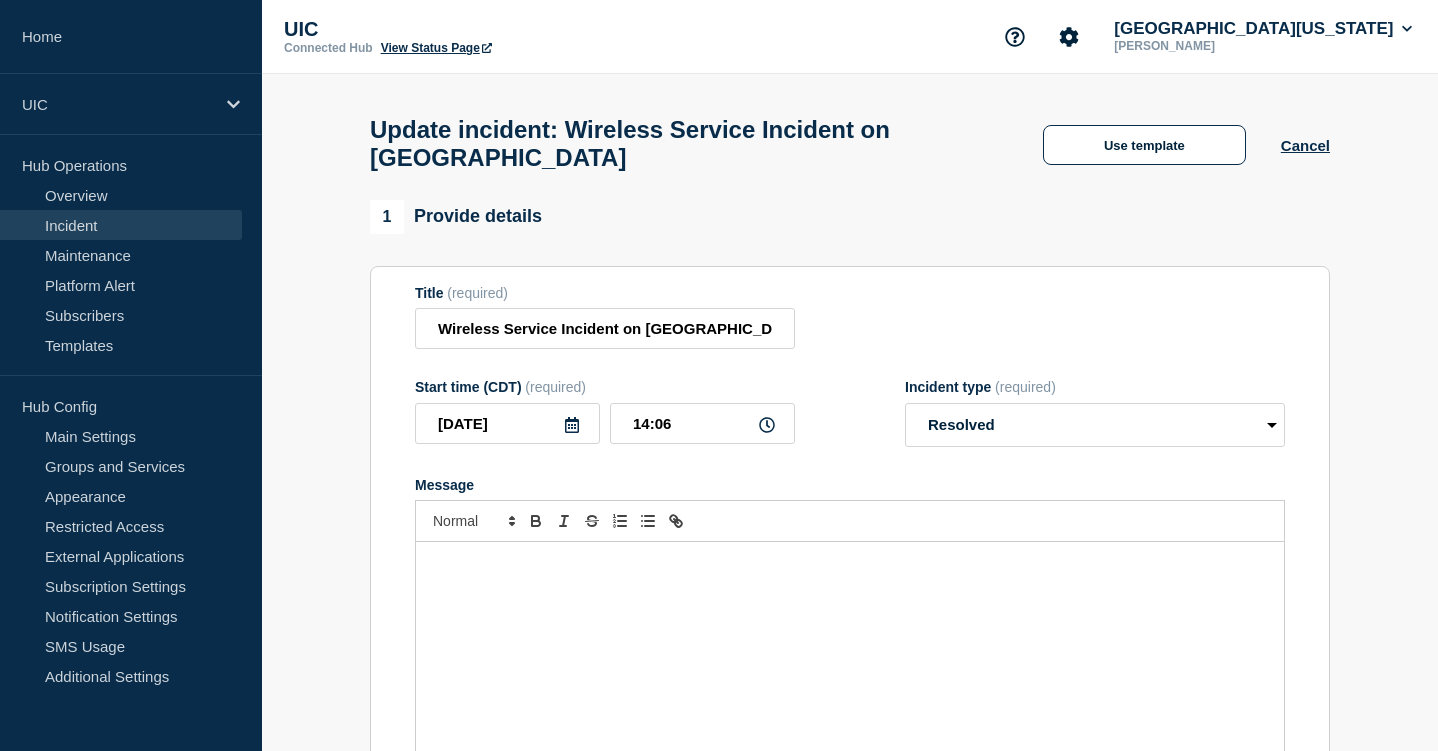 click on "Update incident: Wireless Service Incident on East Campus Use template Cancel" at bounding box center [850, 137] 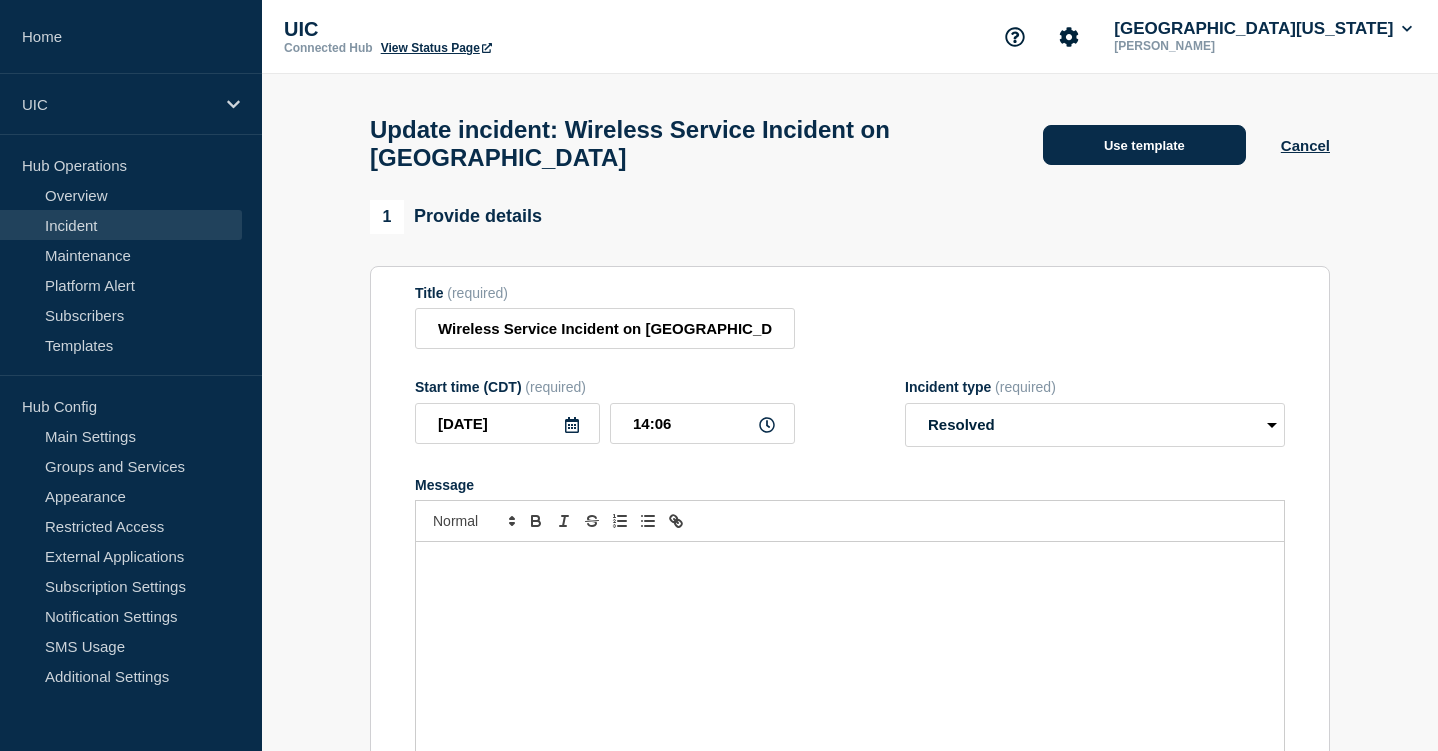 click on "Use template" at bounding box center [1144, 145] 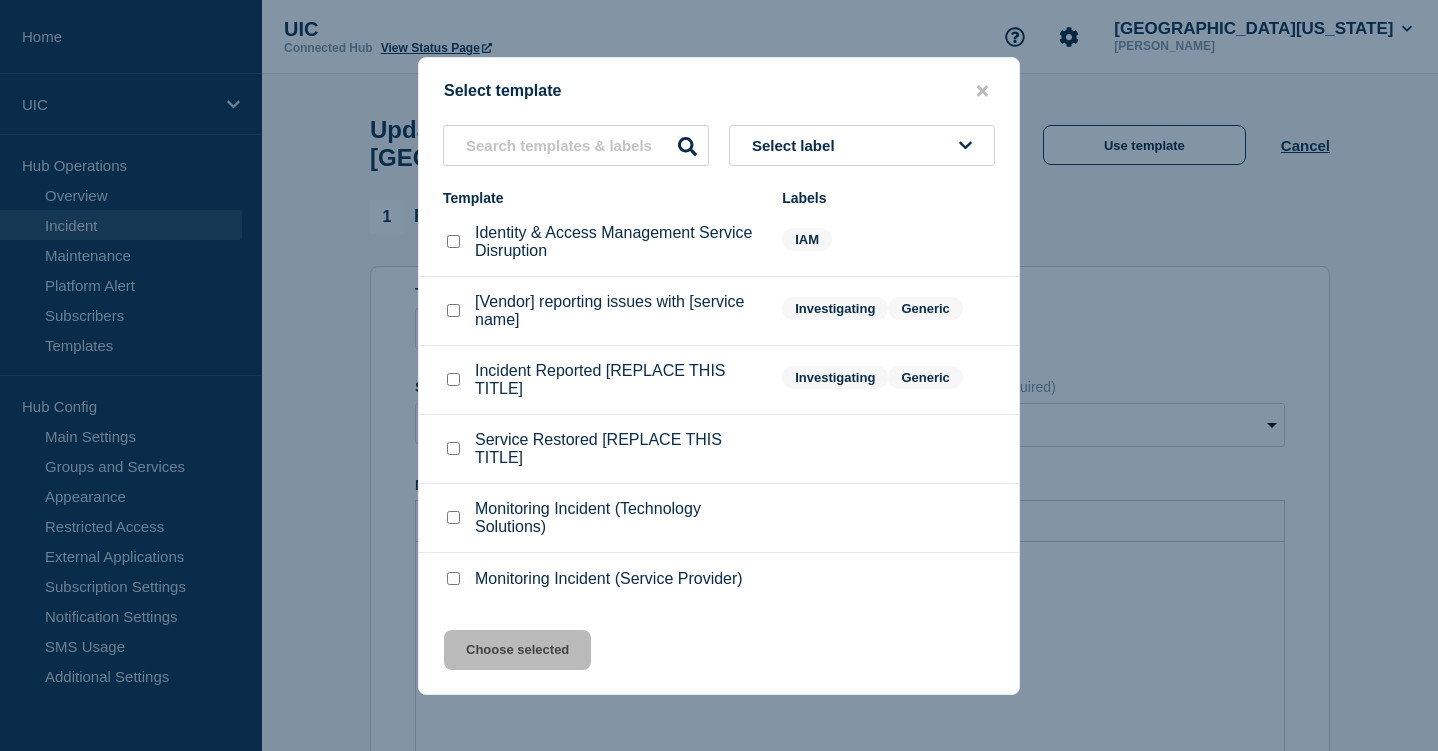 scroll, scrollTop: 26, scrollLeft: 0, axis: vertical 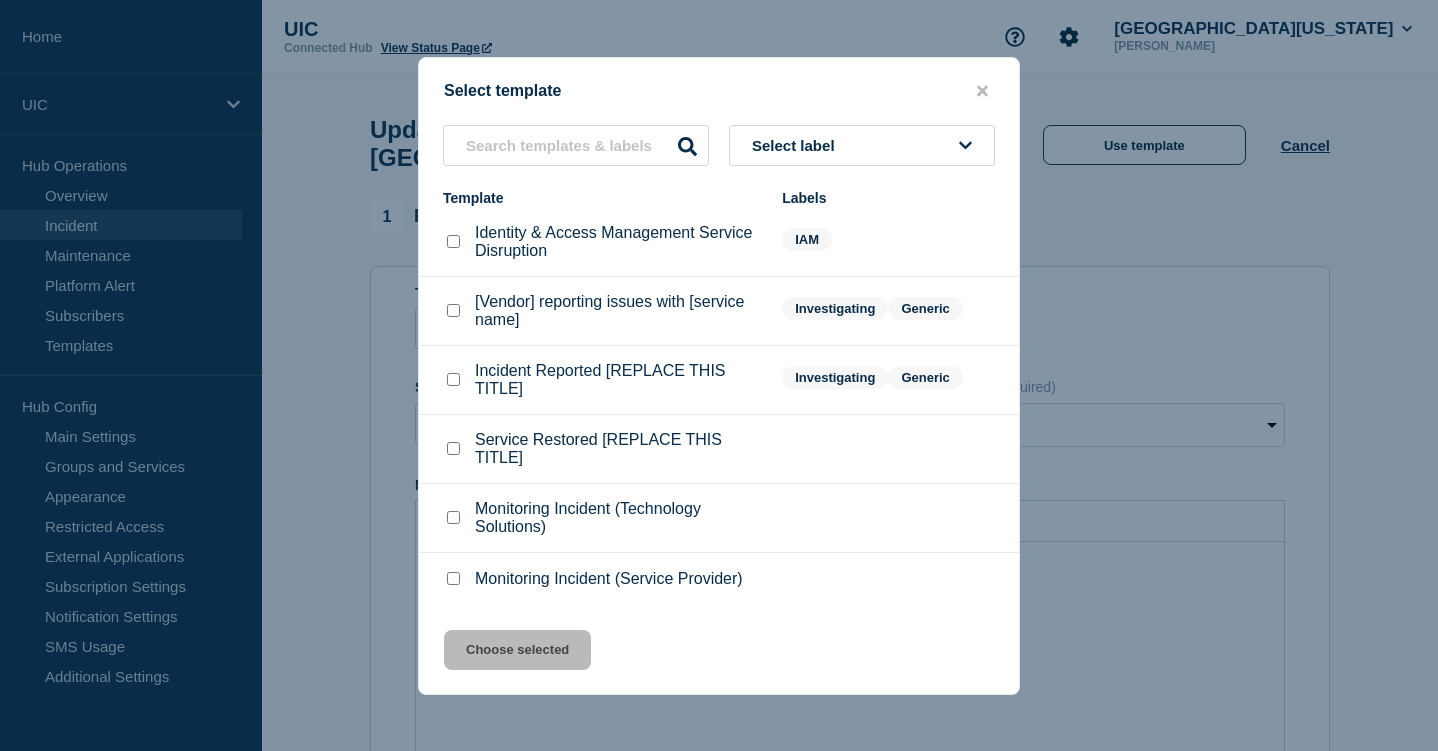 click on "Select label" at bounding box center [862, 145] 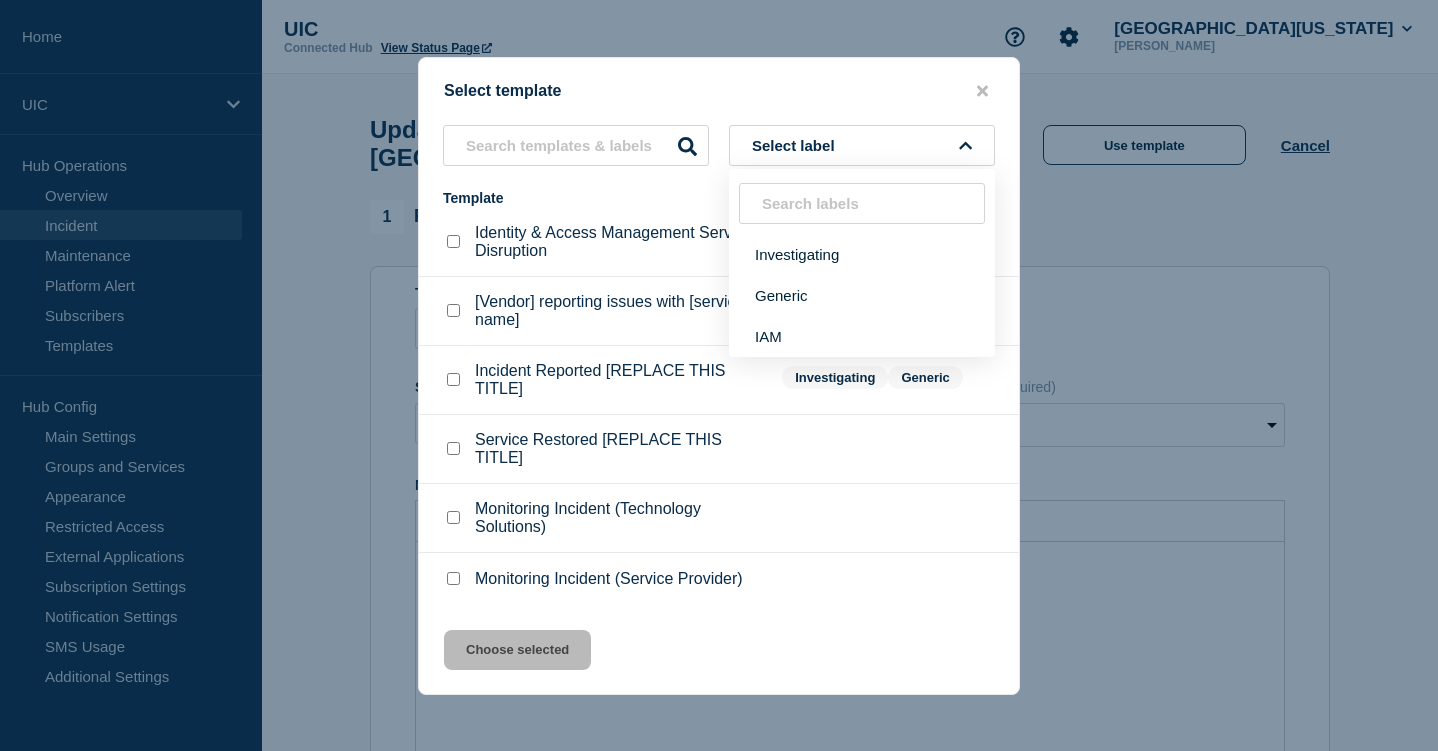 click on "Template" at bounding box center [602, 198] 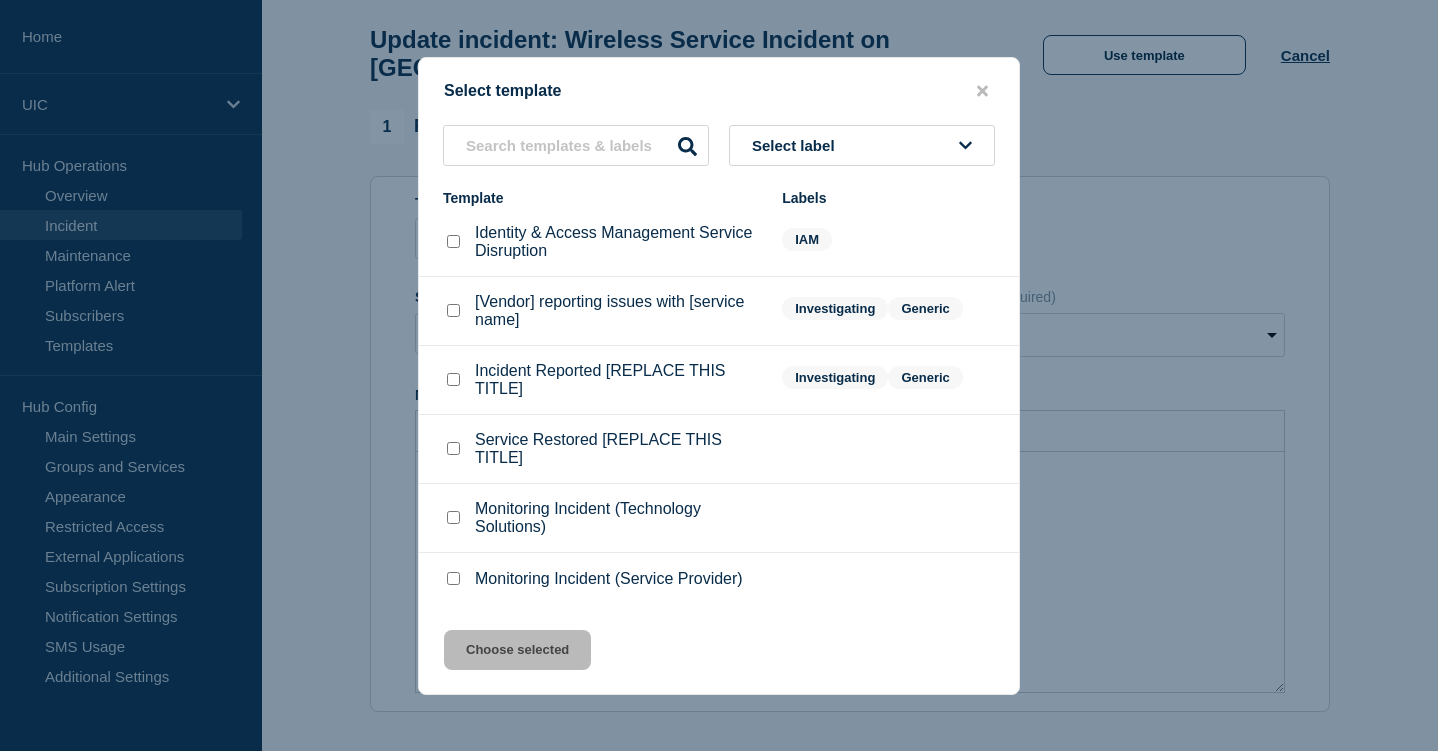 scroll, scrollTop: 92, scrollLeft: 0, axis: vertical 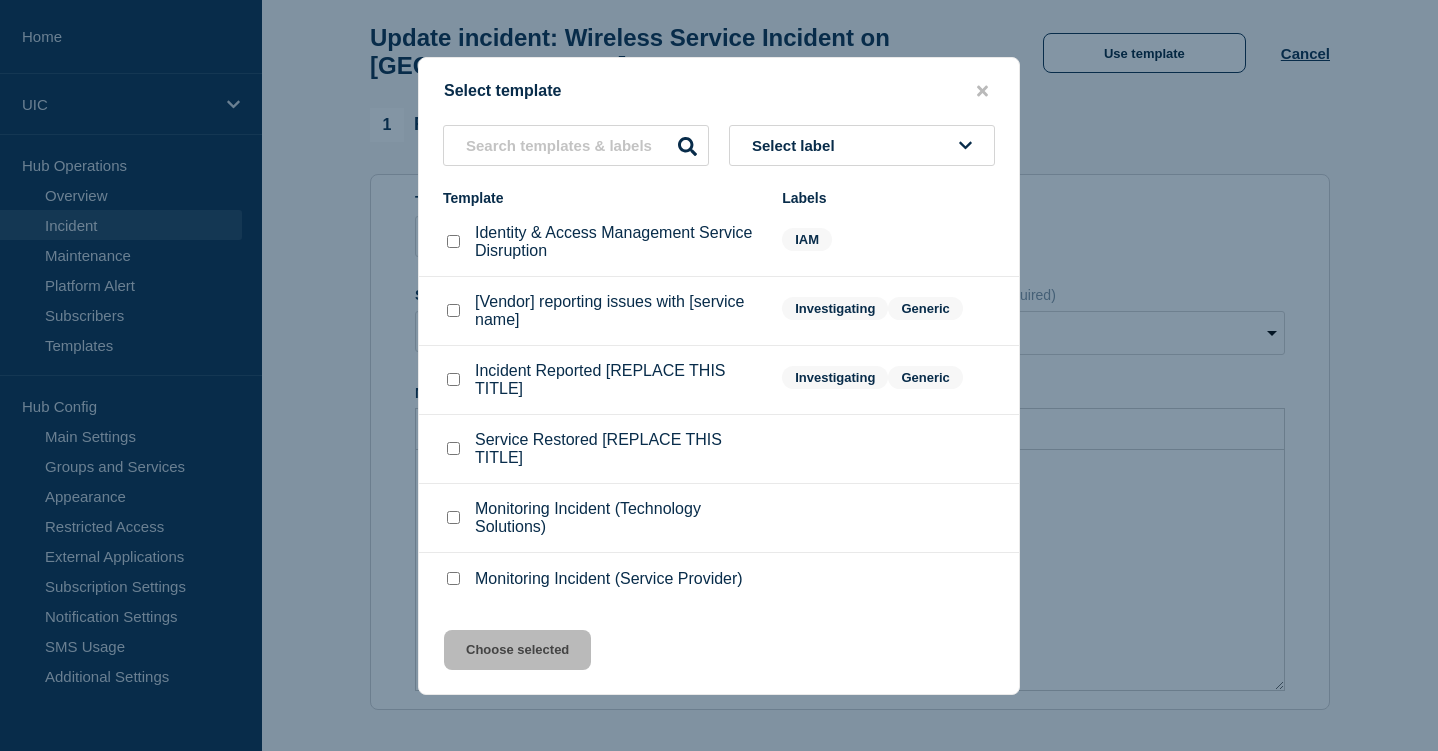 click on "Service Restored [REPLACE THIS TITLE]" at bounding box center [602, 449] 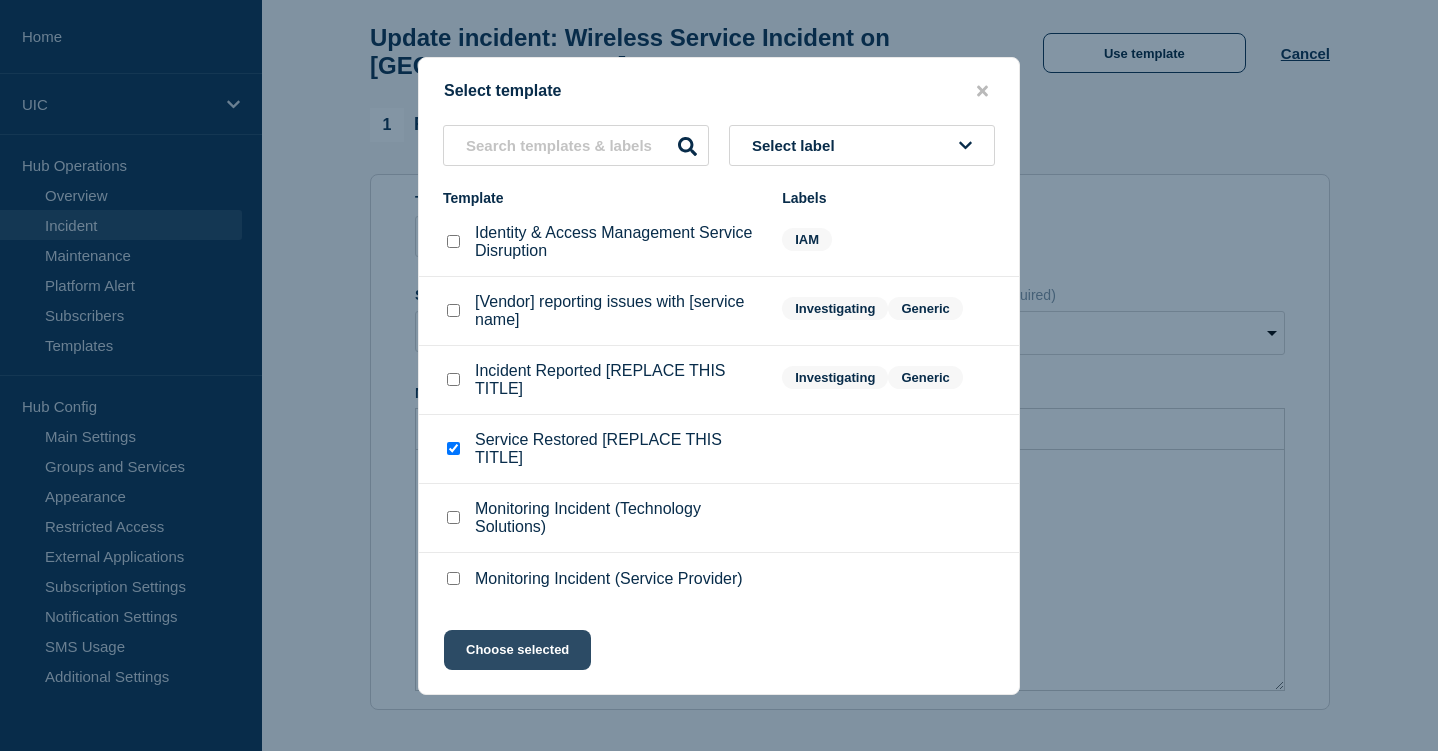 click on "Choose selected" 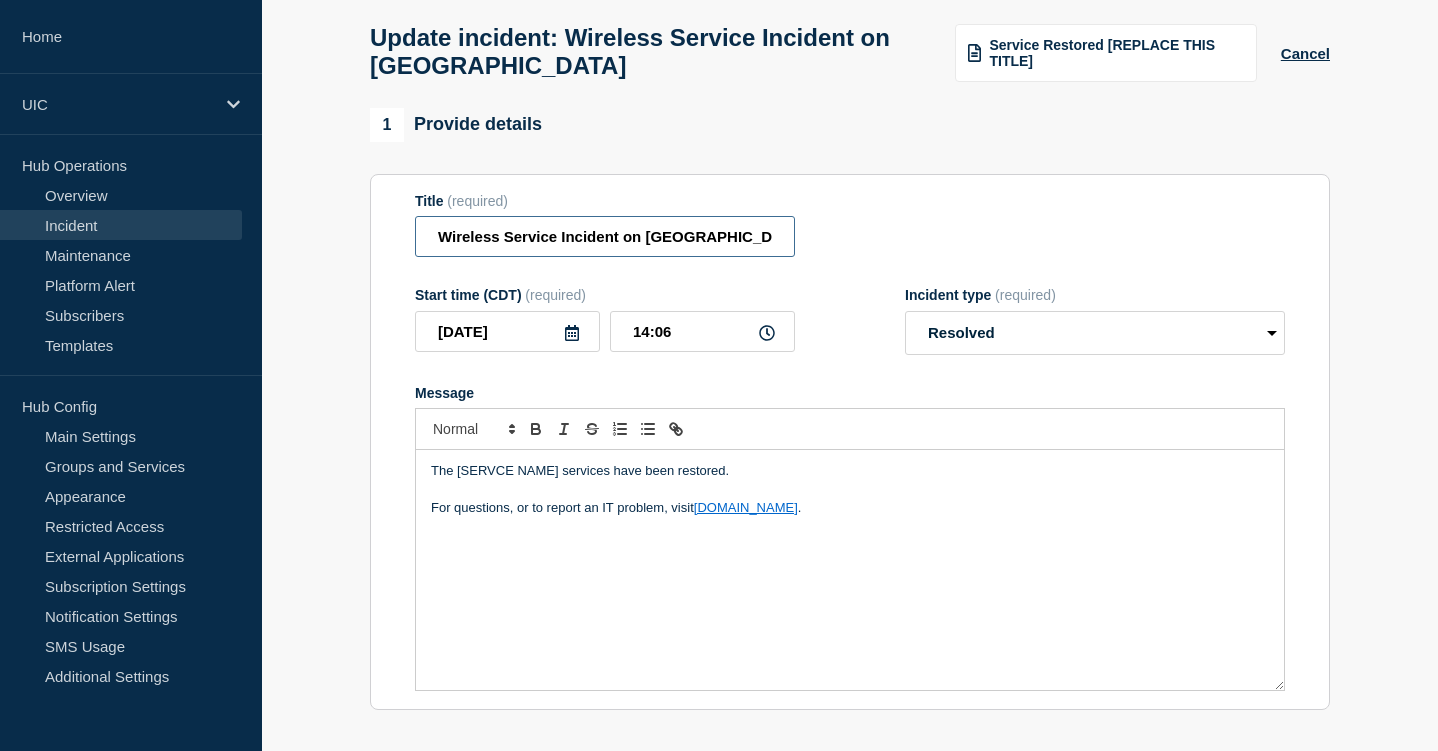 click on "Wireless Service Incident on [GEOGRAPHIC_DATA]" at bounding box center [605, 236] 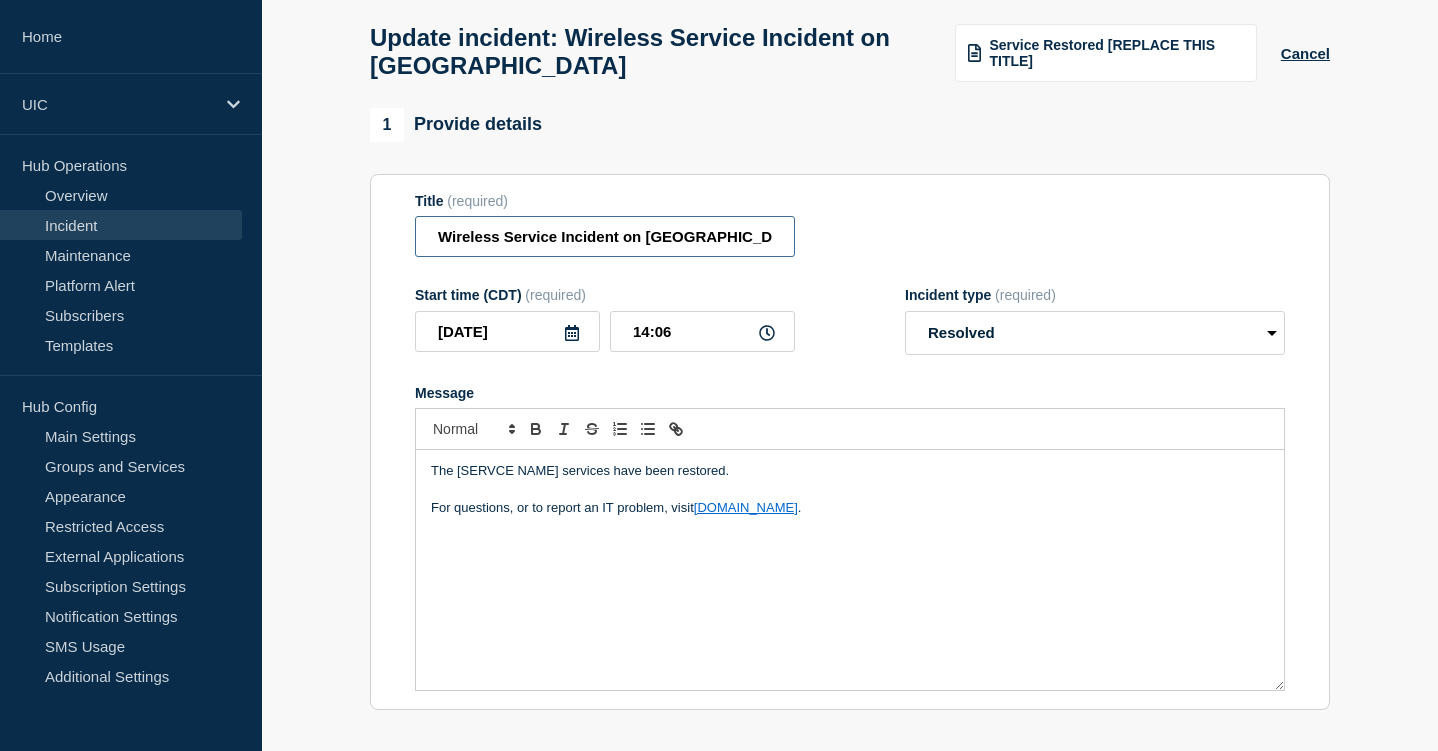 drag, startPoint x: 776, startPoint y: 253, endPoint x: 637, endPoint y: 253, distance: 139 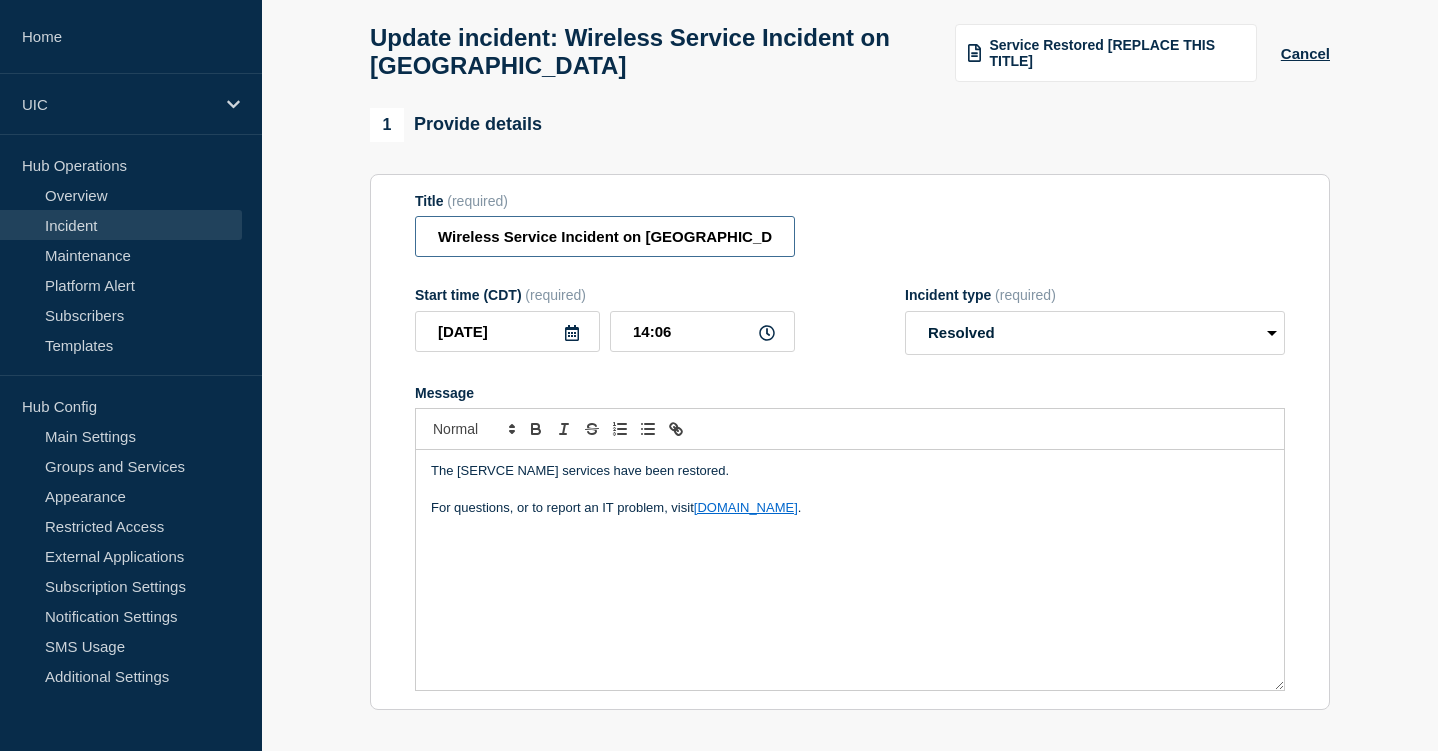 click on "Wireless Service Incident on [GEOGRAPHIC_DATA]" at bounding box center [605, 236] 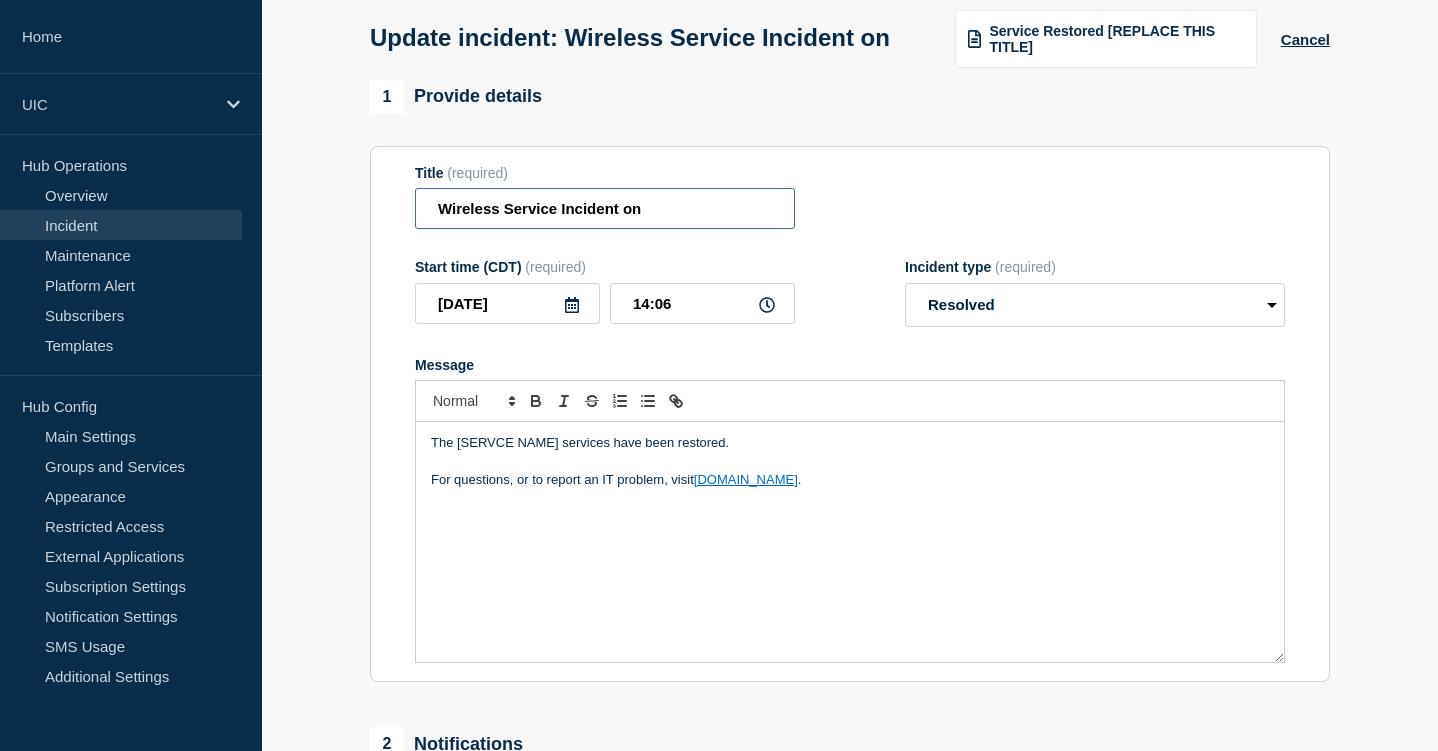drag, startPoint x: 644, startPoint y: 230, endPoint x: 292, endPoint y: 156, distance: 359.6943 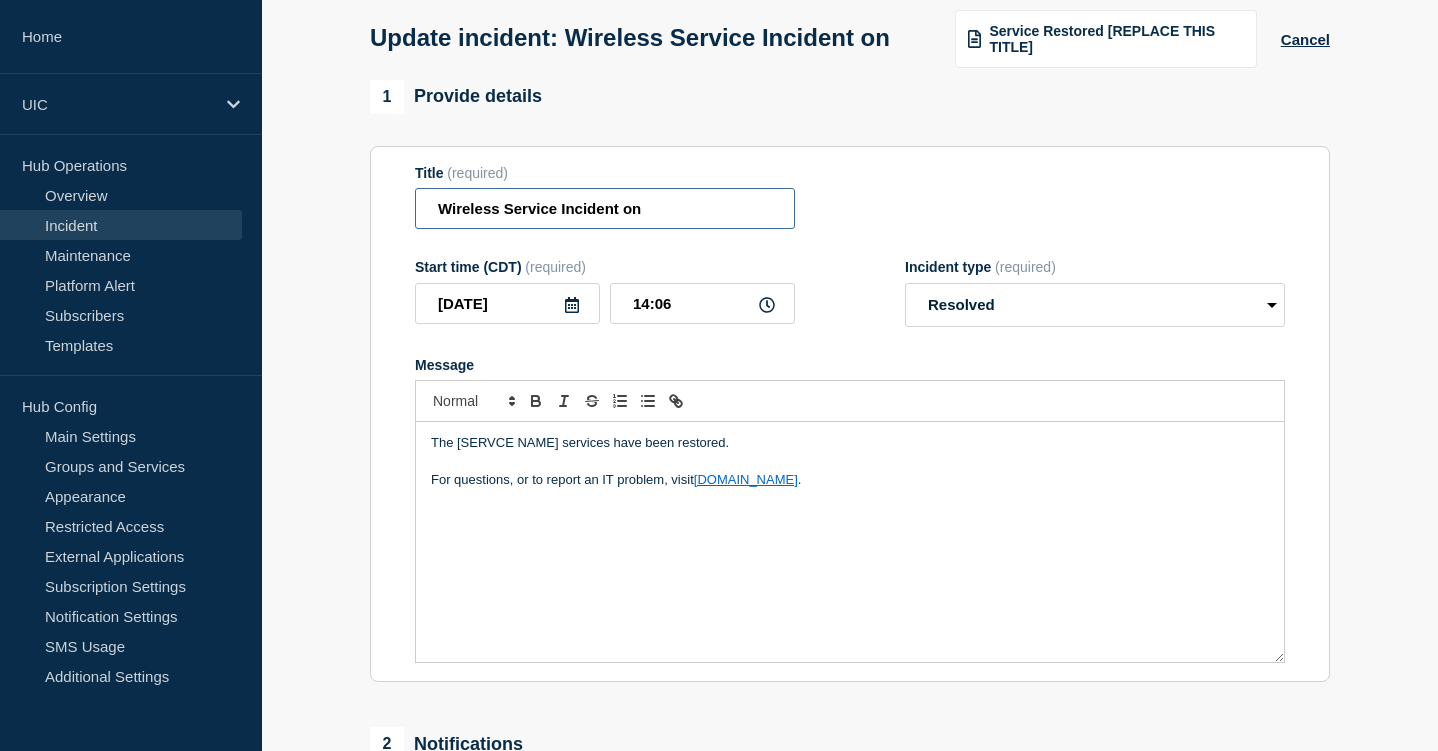click on "1  Provide details  Title  (required) Wireless Service Incident on Start time (CDT)  (required) [DATE] 14:06 Incident type  (required) Select option Investigating Identified Monitoring Resolved Message  The [SERVCE NAME] services have been restored.  For questions, or to report an IT problem, visit  [DOMAIN_NAME] . 2  Notifications  Send immediate notification to subscribers Send immediate notification to subscribers  Yes  No Save & Publish Cancel Save as draft Incident updates [DATE] 13:06 (CDT) Show details  Investigating" at bounding box center (850, 614) 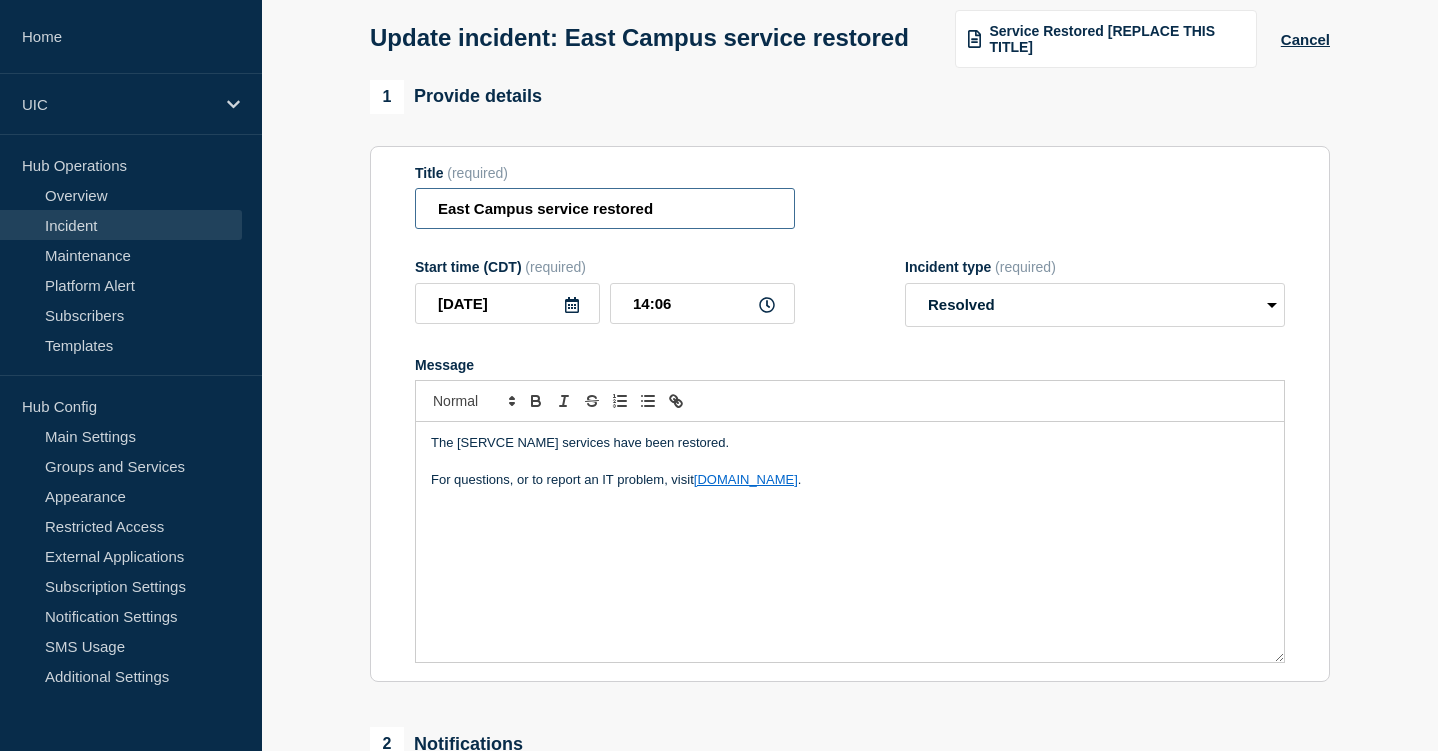 type on "East Campus service restored" 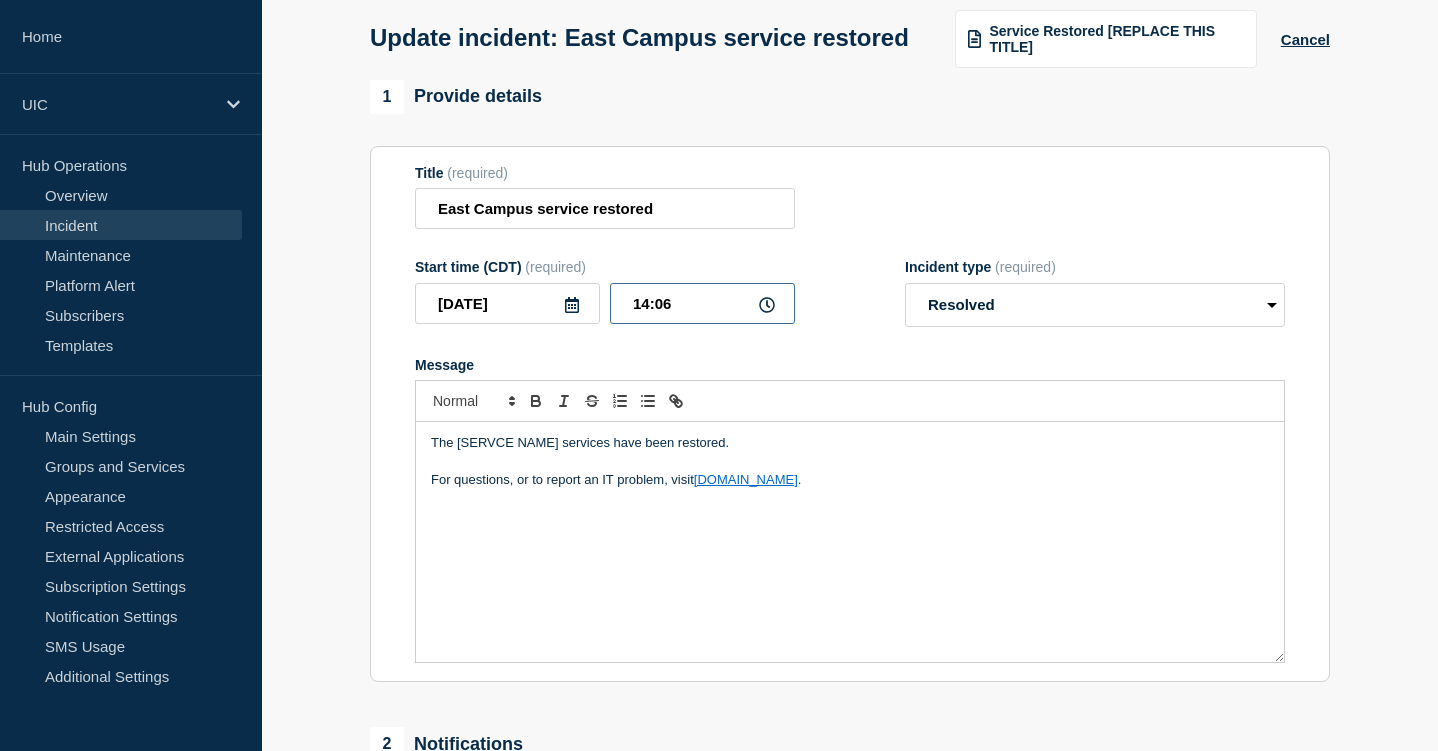 click on "14:06" at bounding box center (702, 303) 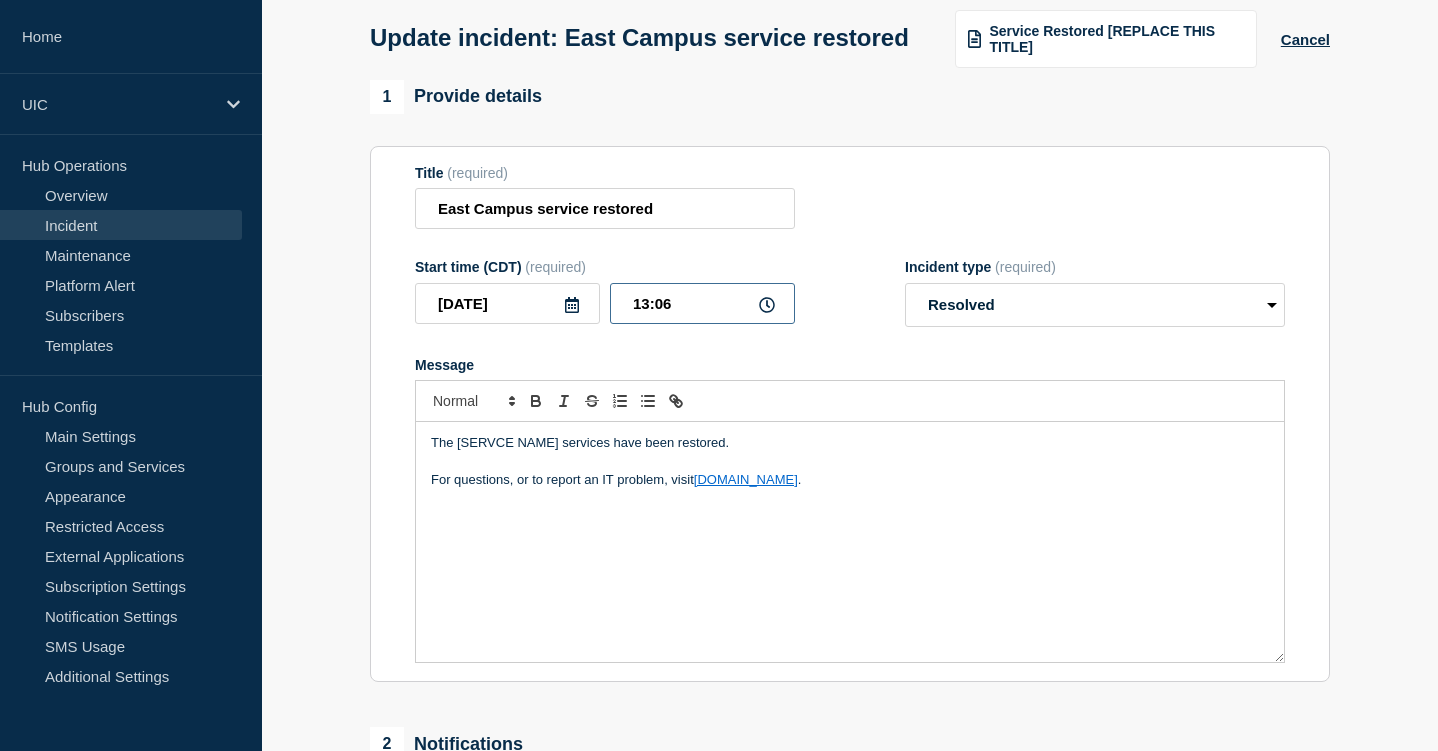 type on "13:07" 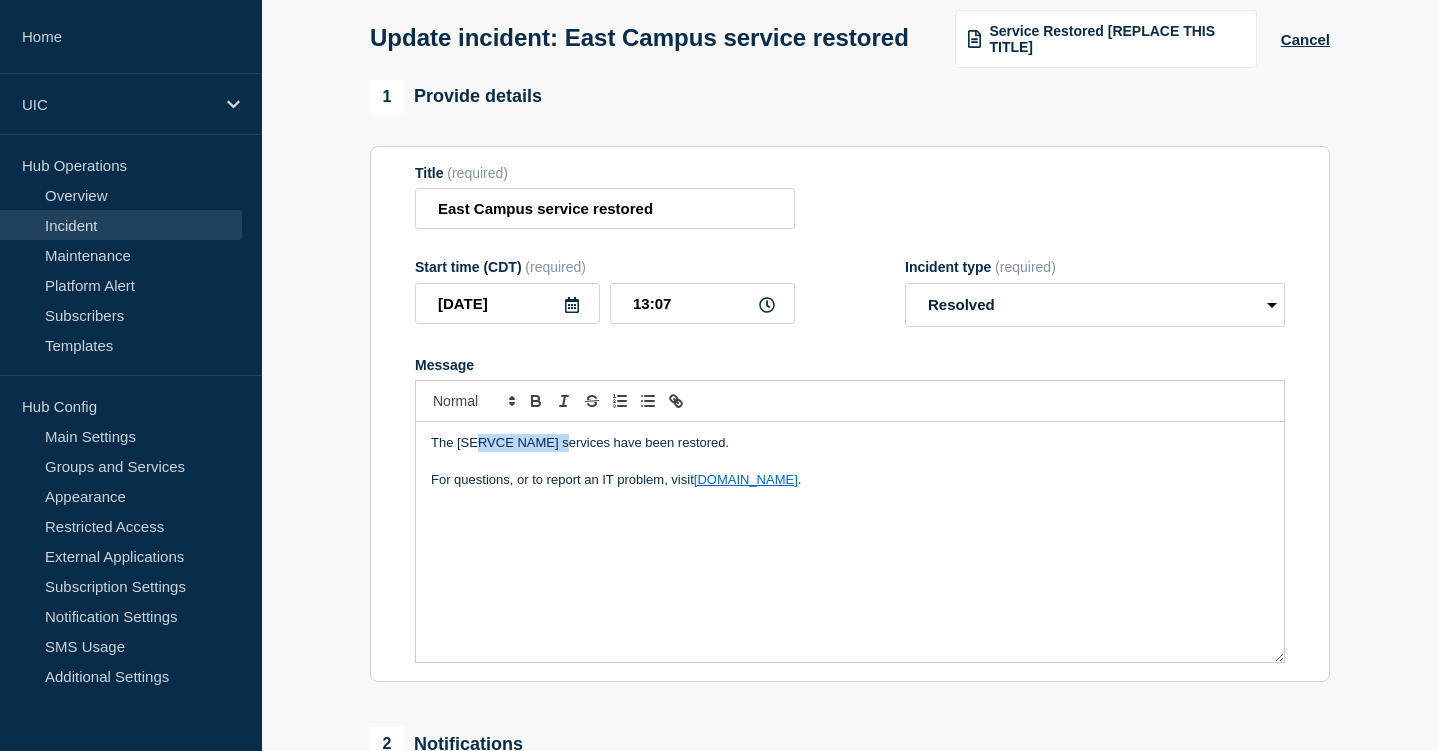 drag, startPoint x: 566, startPoint y: 462, endPoint x: 477, endPoint y: 460, distance: 89.02247 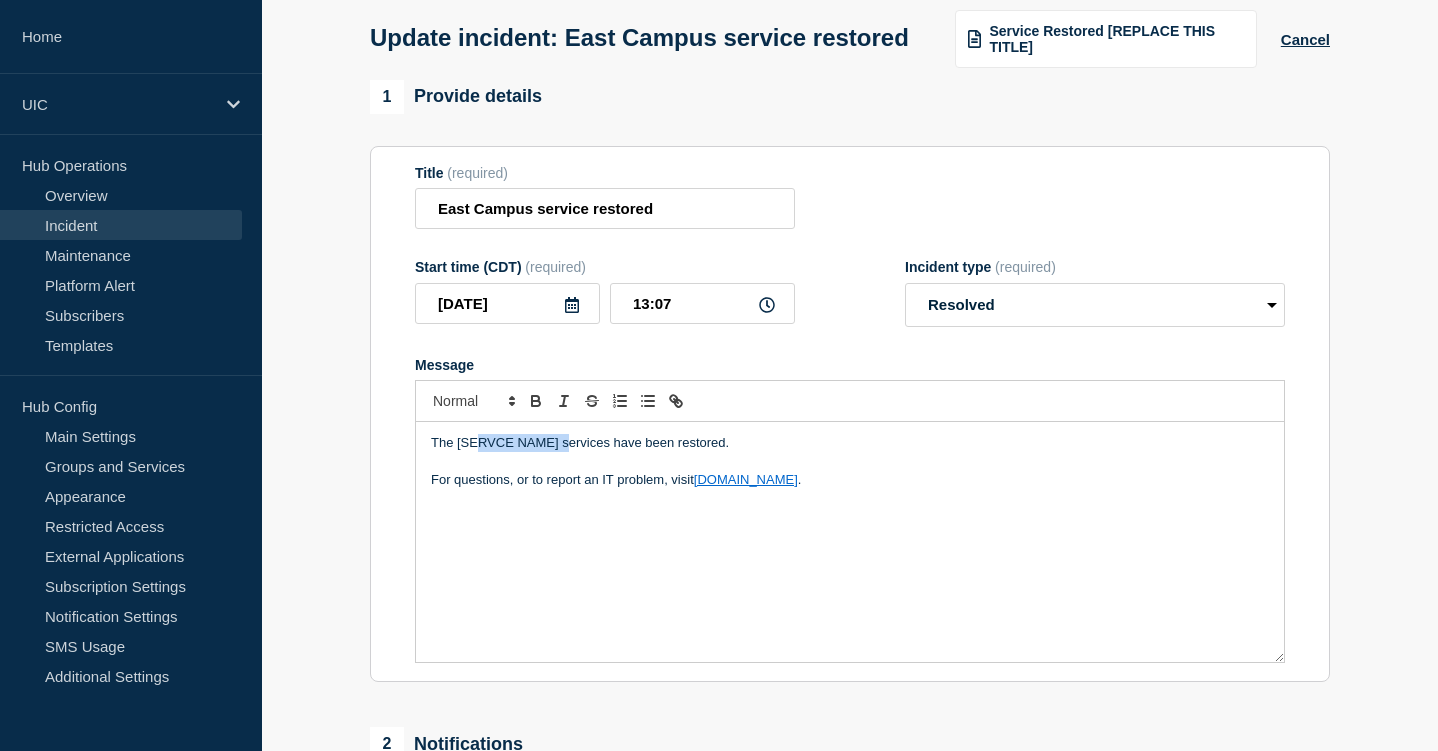 click on "The [SERVCE NAME] services have been restored." at bounding box center (850, 443) 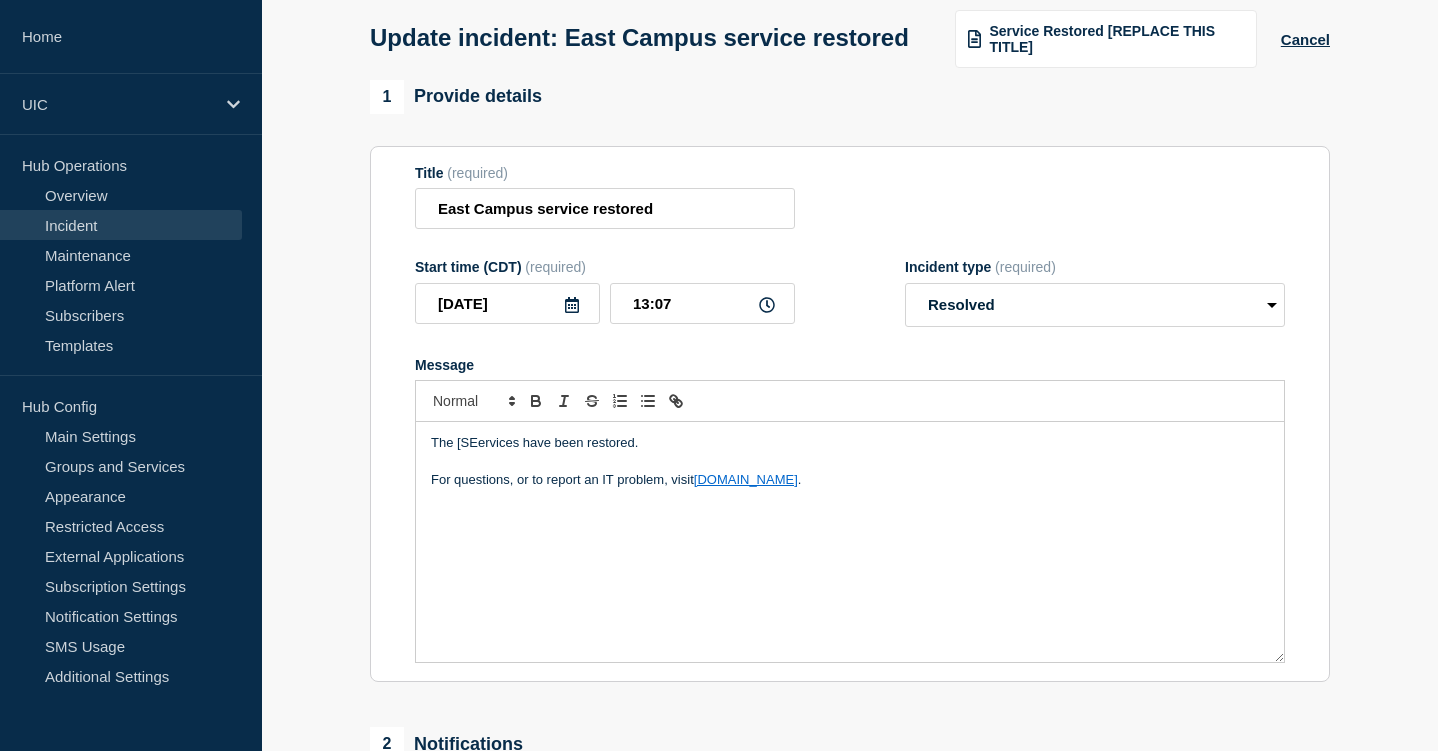 type 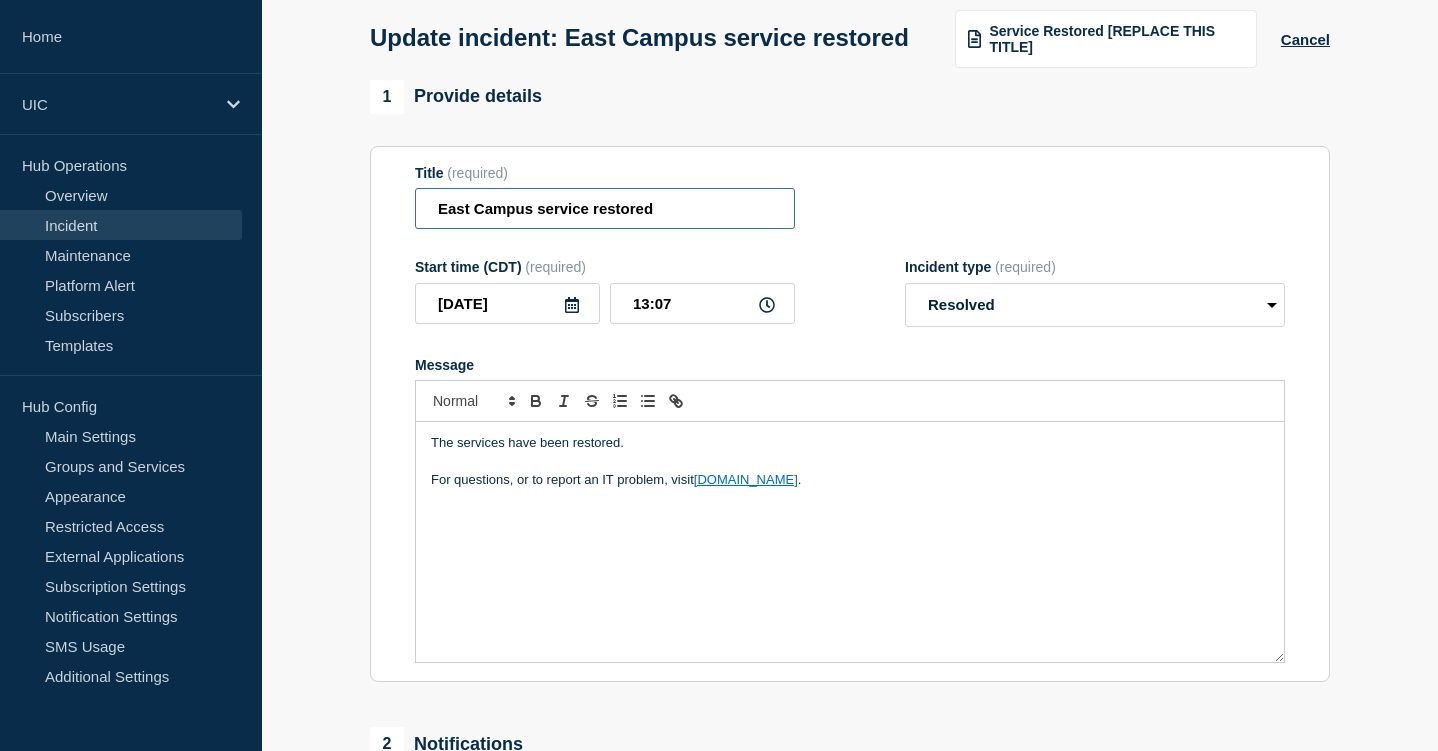 drag, startPoint x: 683, startPoint y: 218, endPoint x: 415, endPoint y: 205, distance: 268.31512 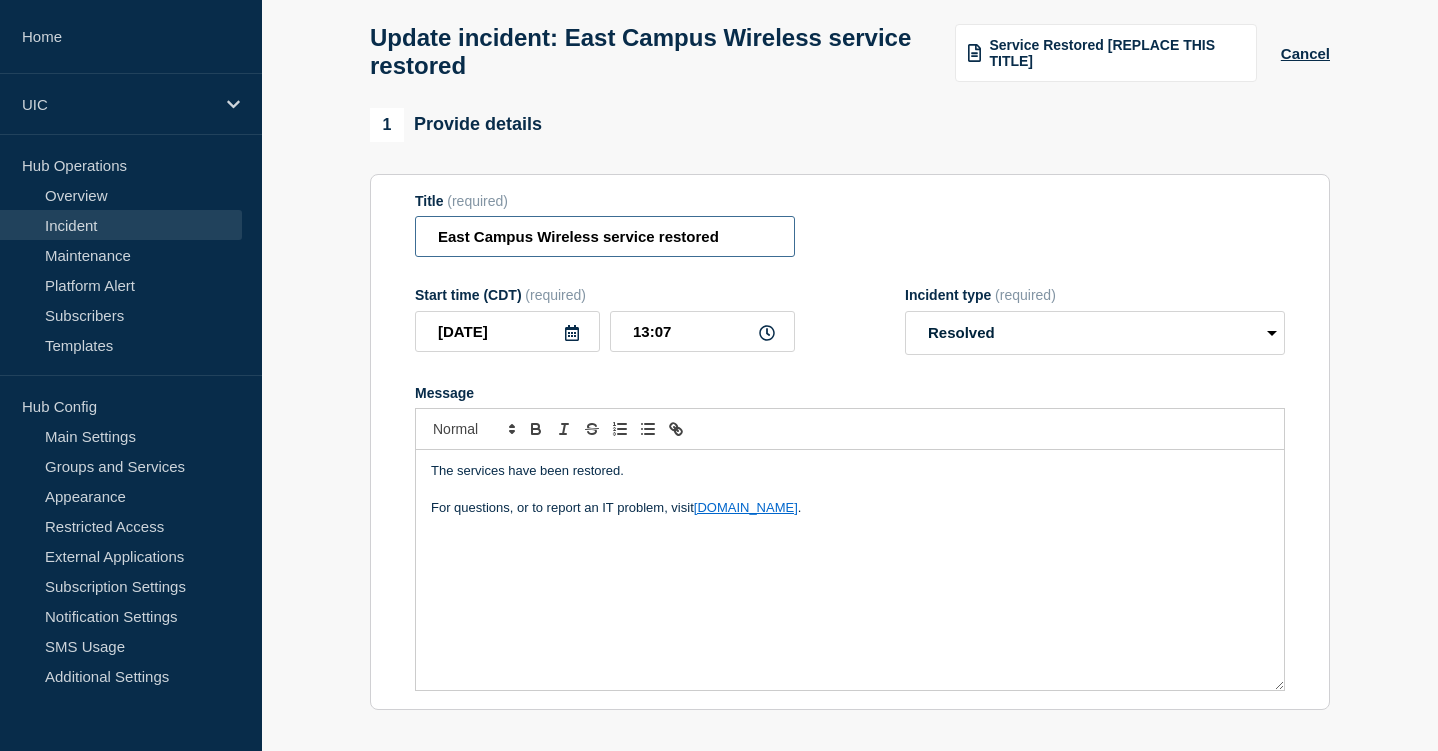 click on "East Campus Wireless service restored" at bounding box center [605, 236] 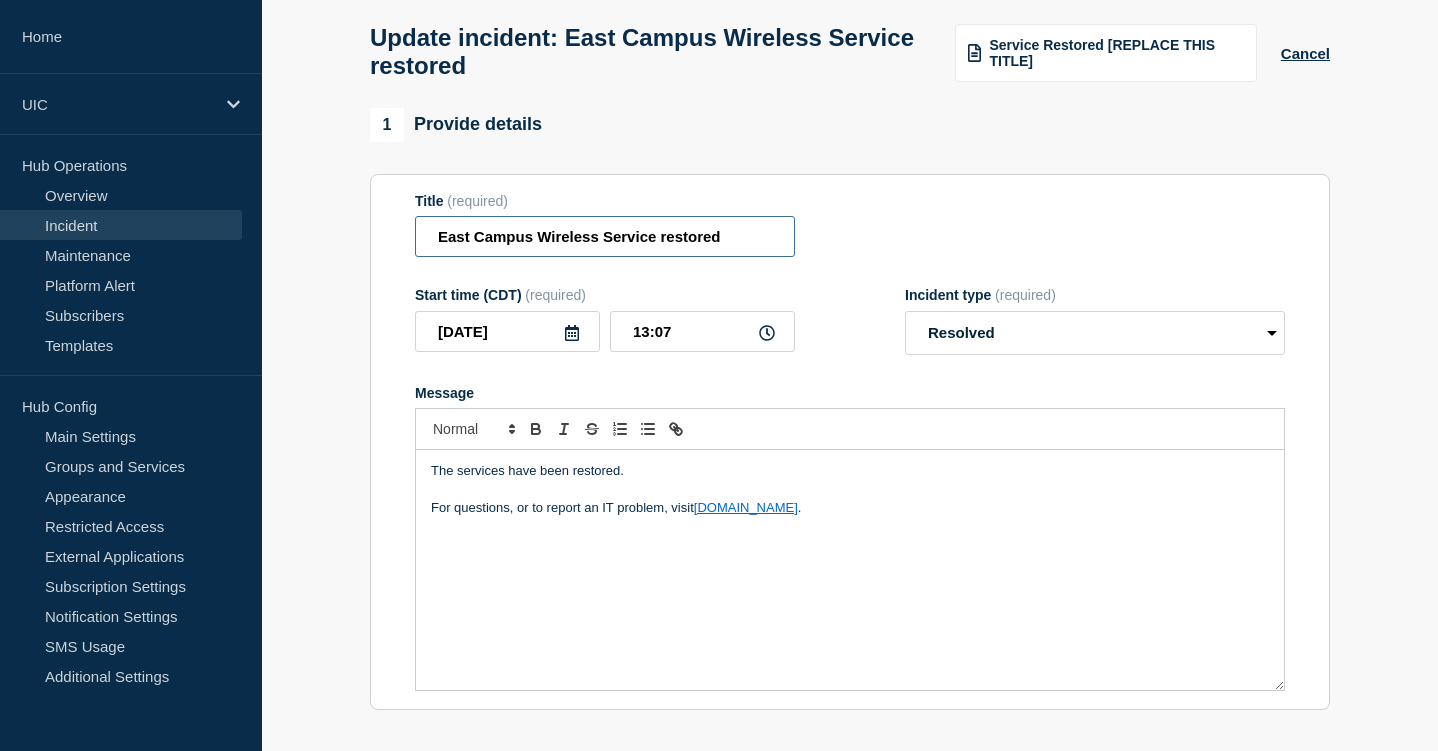 click on "East Campus Wireless Service restored" at bounding box center (605, 236) 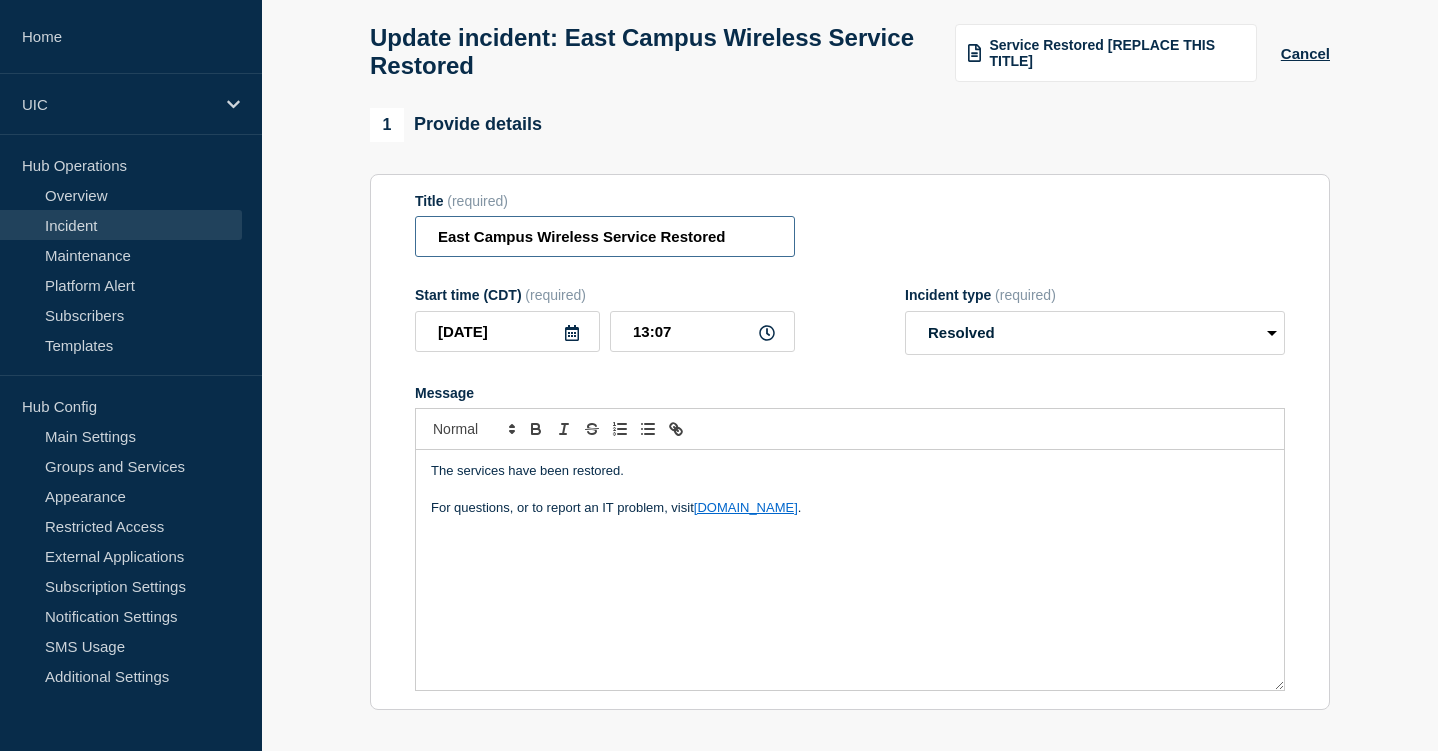 drag, startPoint x: 655, startPoint y: 250, endPoint x: 394, endPoint y: 250, distance: 261 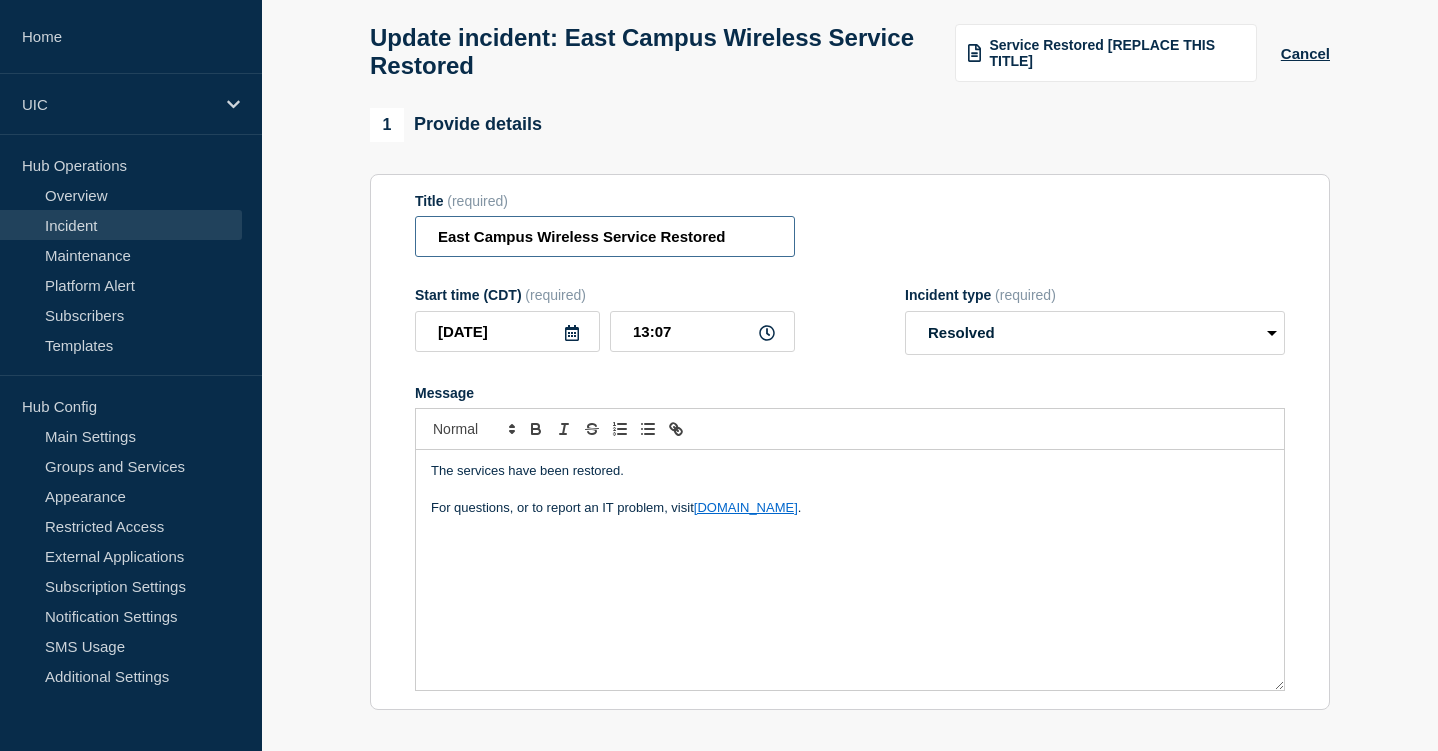 click on "Title  (required) East Campus Wireless Service Restored Start time (CDT)  (required) [DATE] 13:07 Incident type  (required) Select option Investigating Identified Monitoring Resolved Message  The services have been restored.  For questions, or to report an IT problem, visit  [DOMAIN_NAME] ." at bounding box center [850, 442] 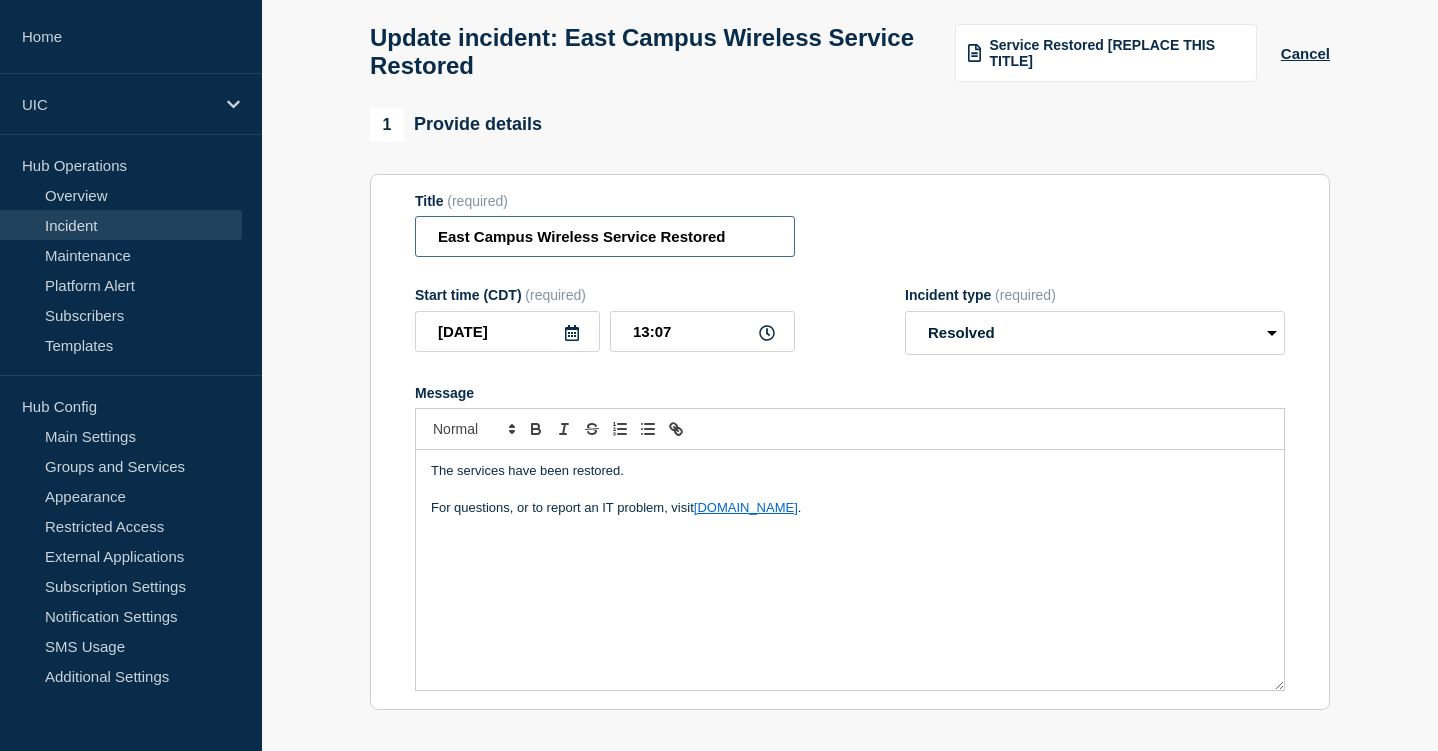 type on "East Campus Wireless Service Restored" 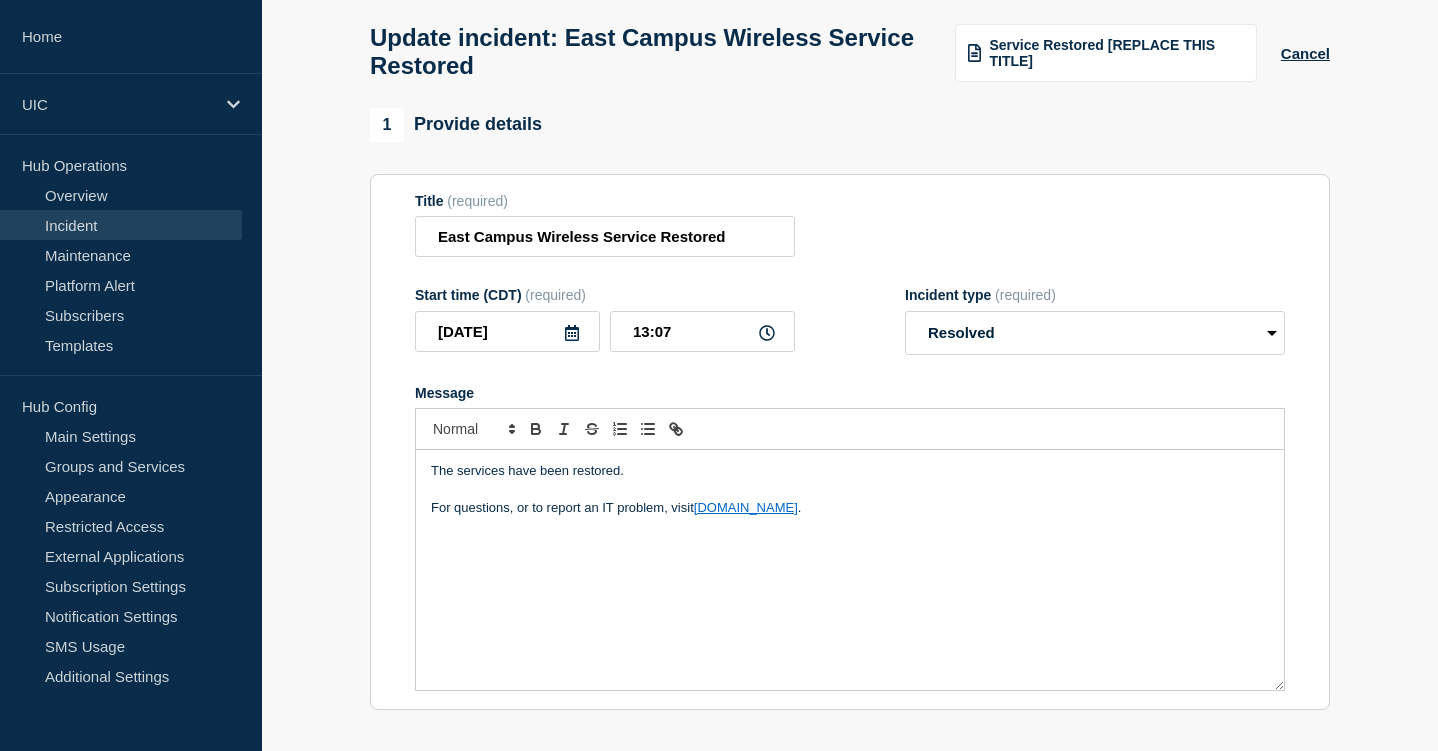 click on "The services have been restored." at bounding box center (850, 471) 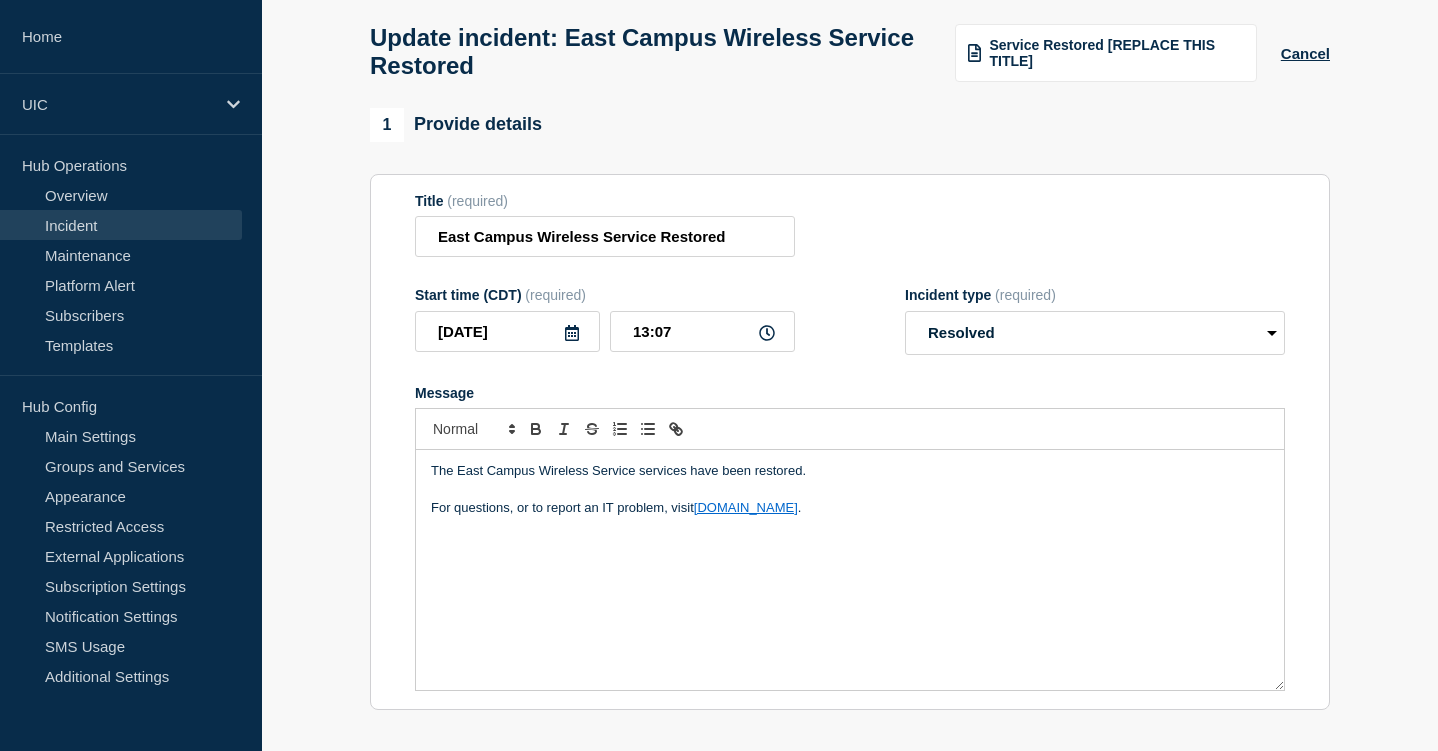 click on "The East Campus Wireless Service services have been restored." at bounding box center (850, 471) 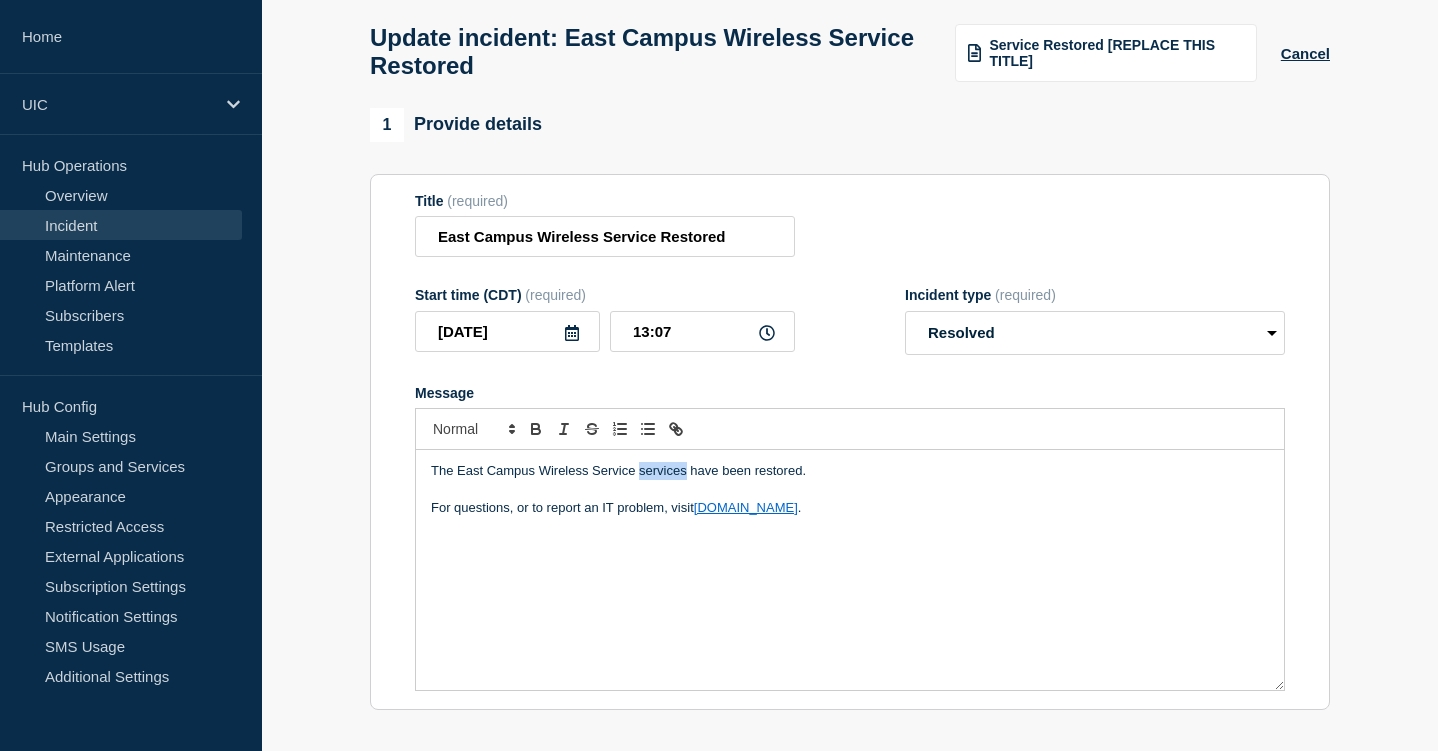 click on "The East Campus Wireless Service services have been restored." at bounding box center [850, 471] 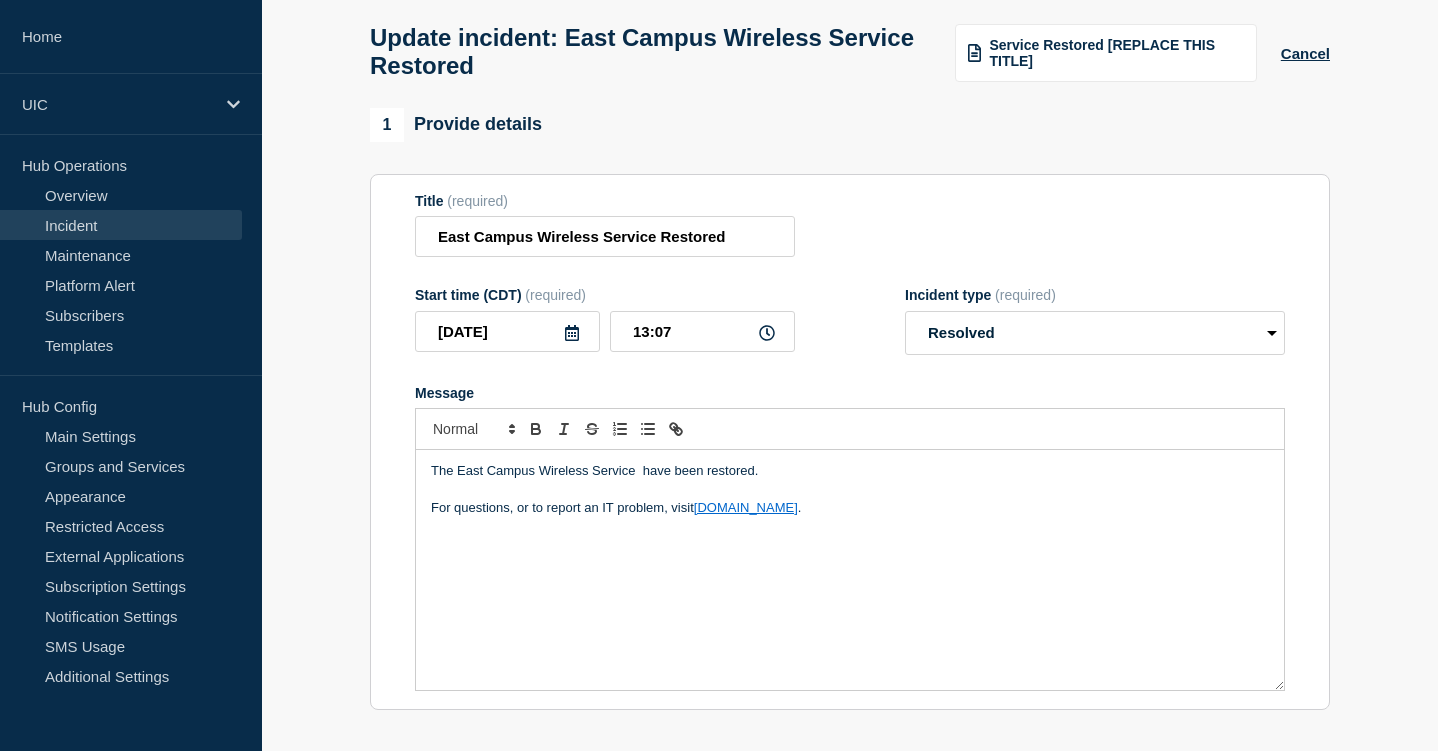 click on "The East Campus Wireless Service  have been restored." at bounding box center (850, 471) 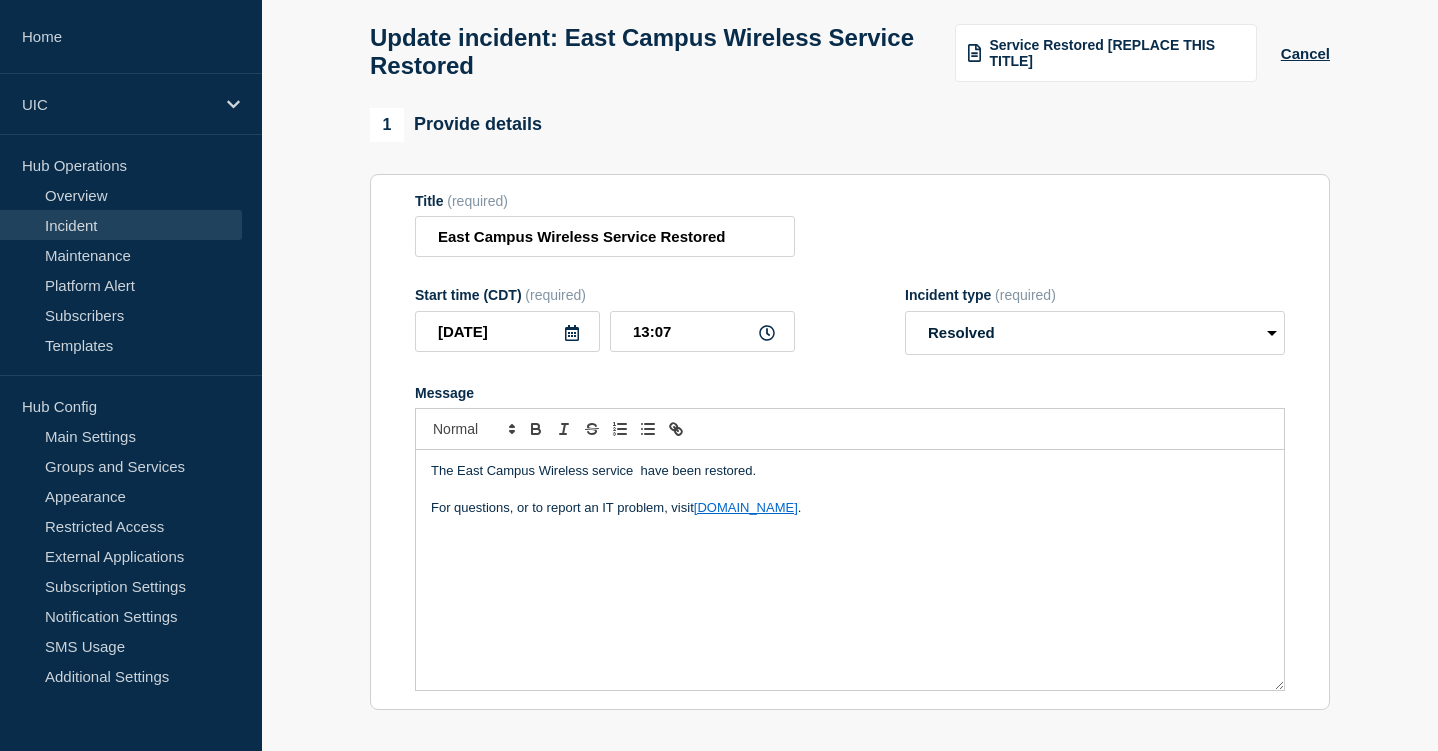 click on "The East Campus Wireless service  have been restored." at bounding box center (850, 471) 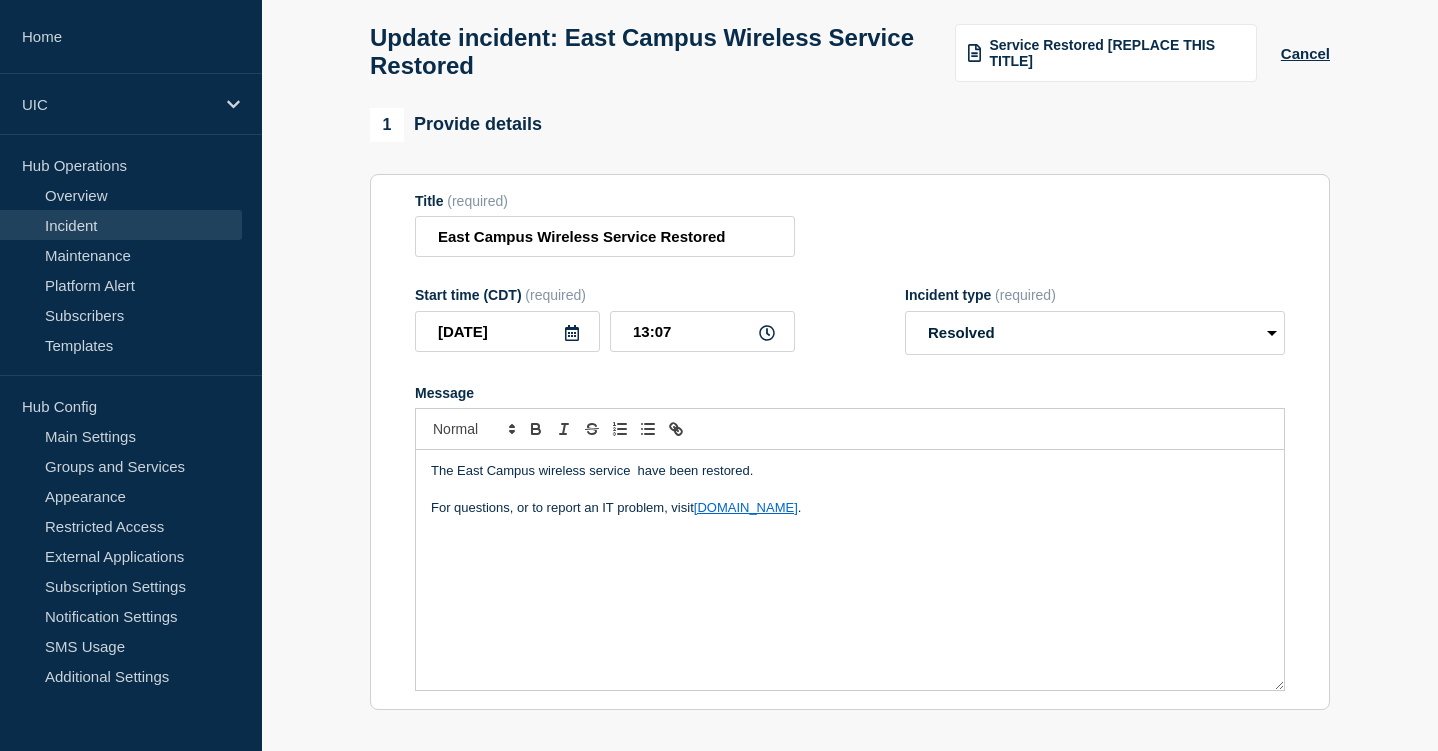 click on "The East Campus wireless service  have been restored." at bounding box center [850, 471] 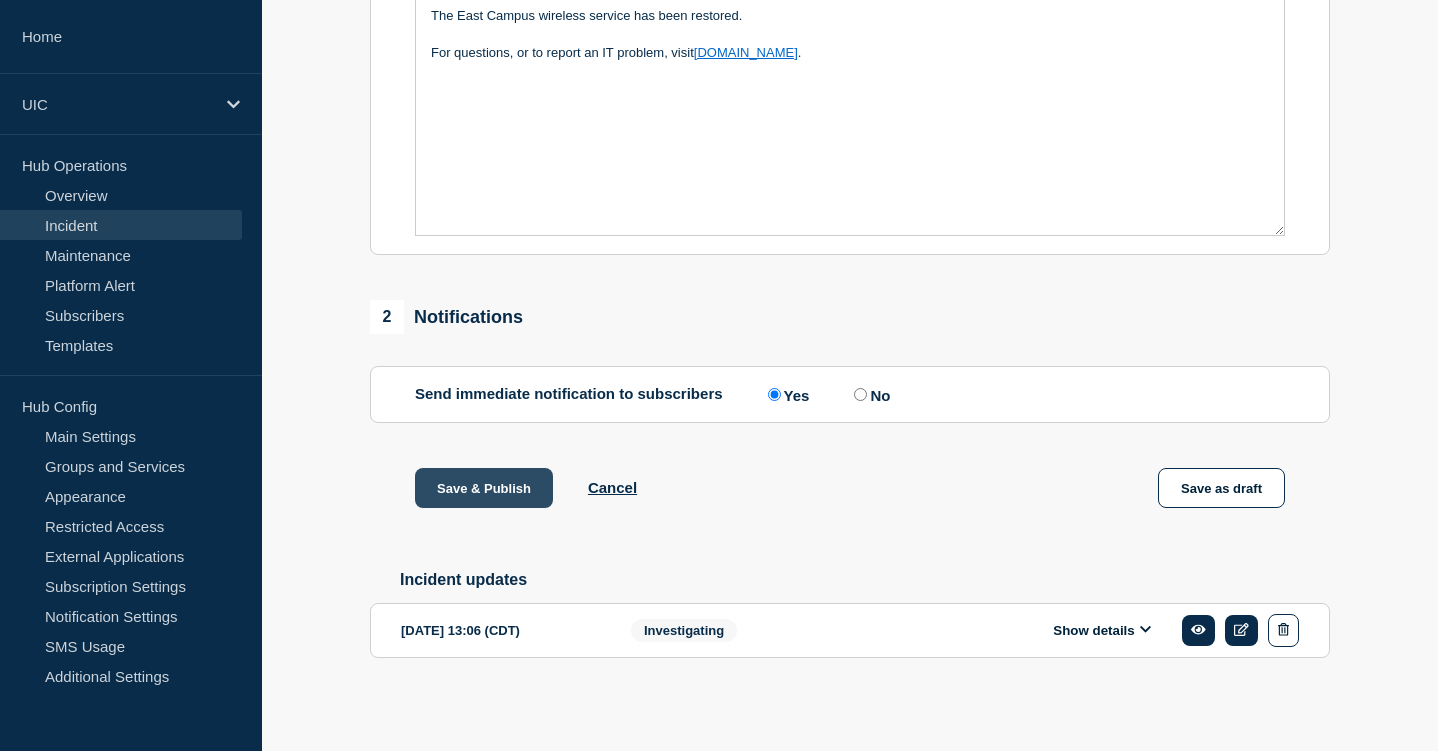 scroll, scrollTop: 577, scrollLeft: 0, axis: vertical 